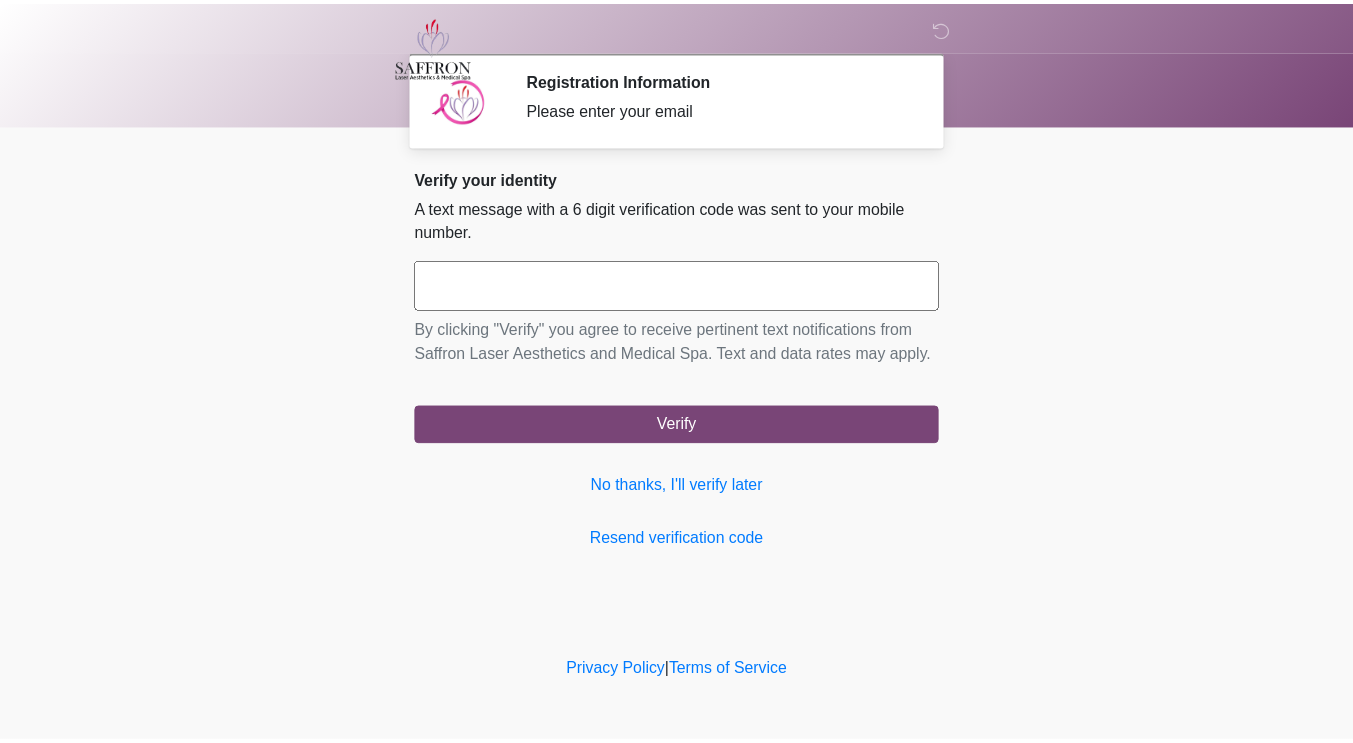 scroll, scrollTop: 0, scrollLeft: 0, axis: both 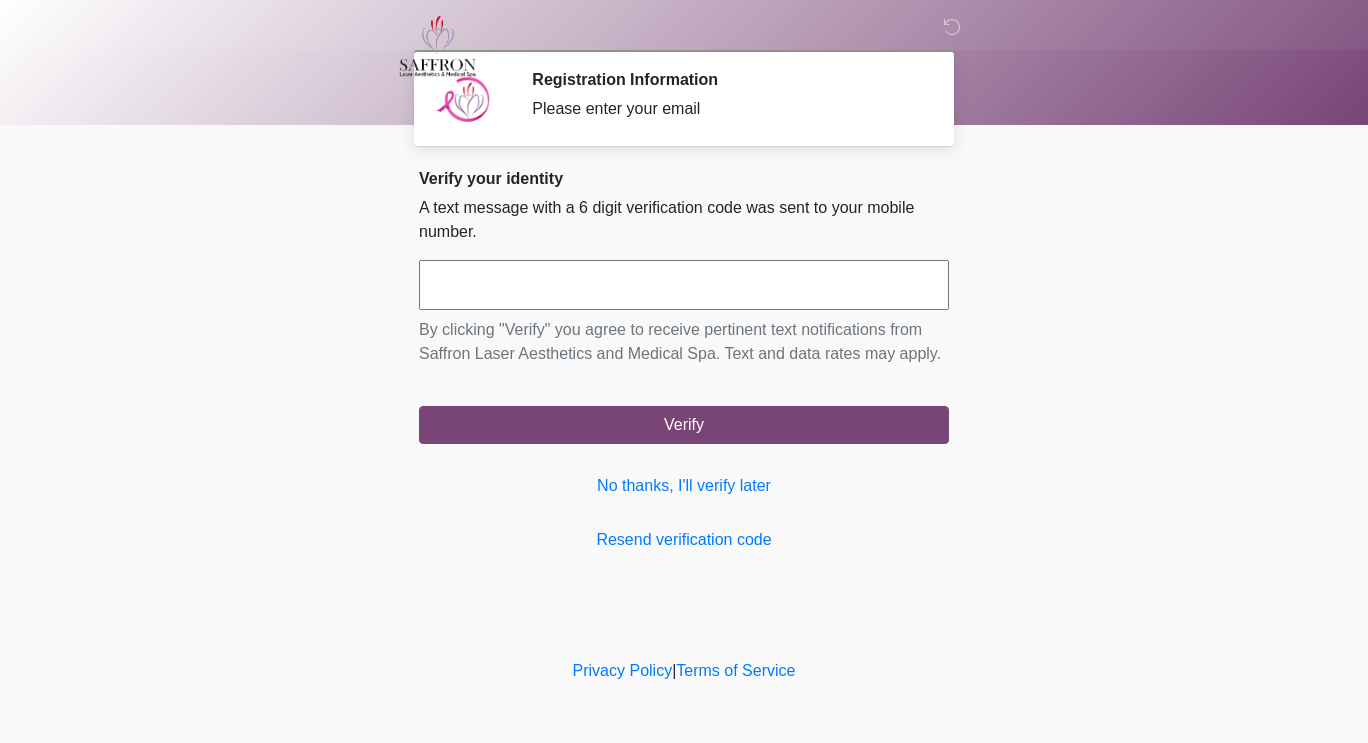 click at bounding box center (684, 285) 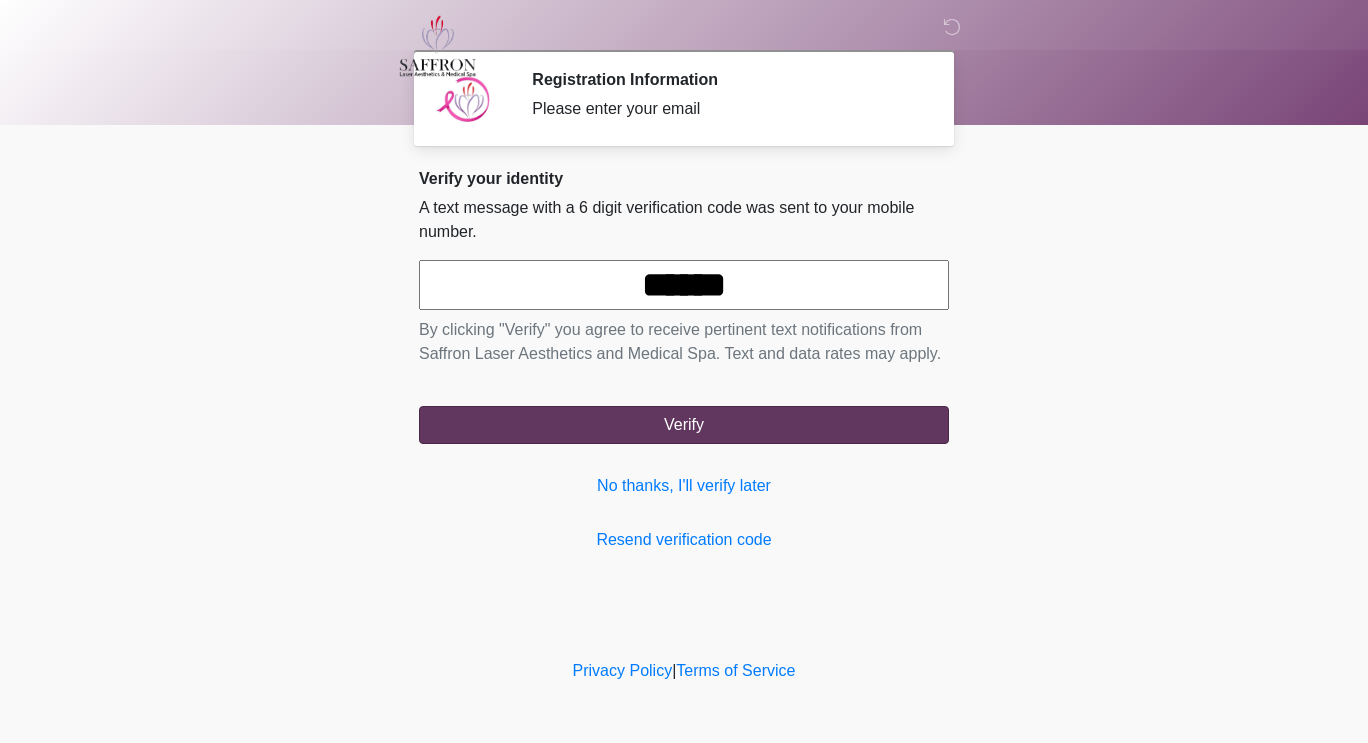 type on "******" 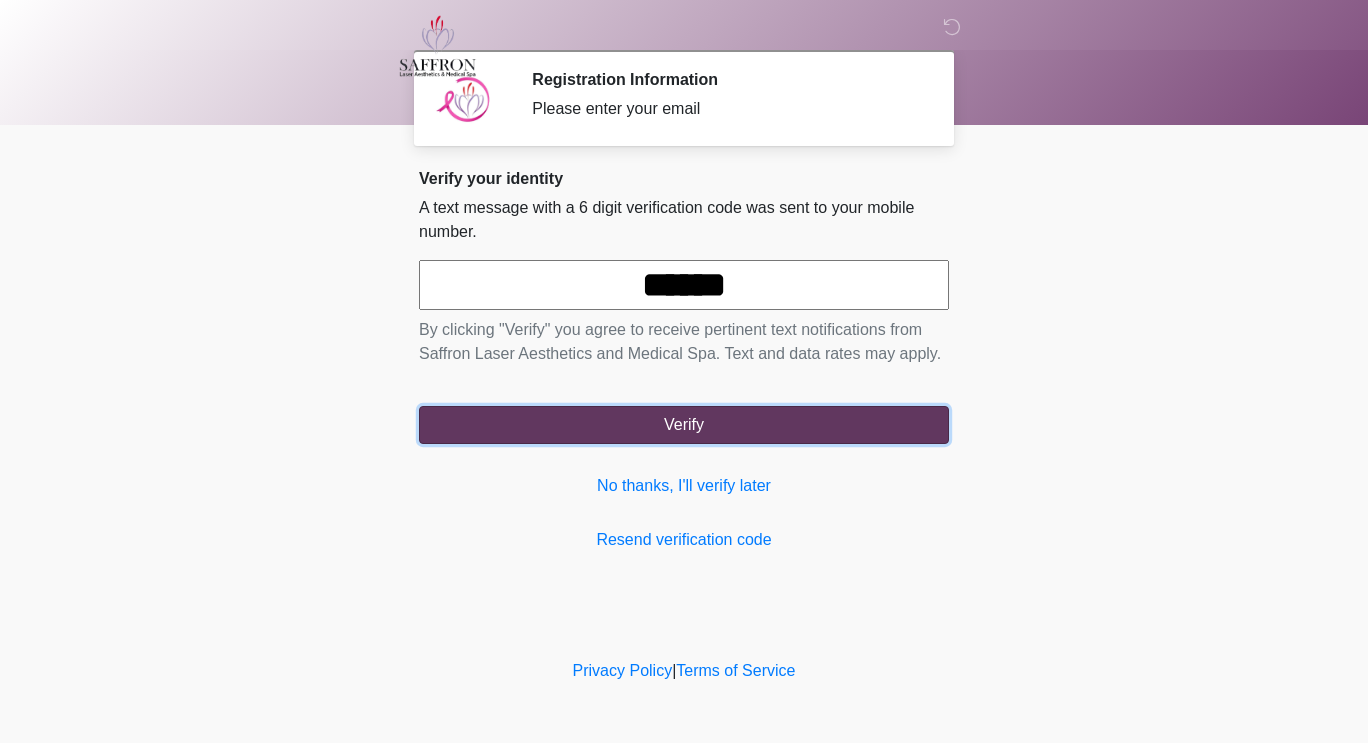 click on "Verify" at bounding box center [684, 425] 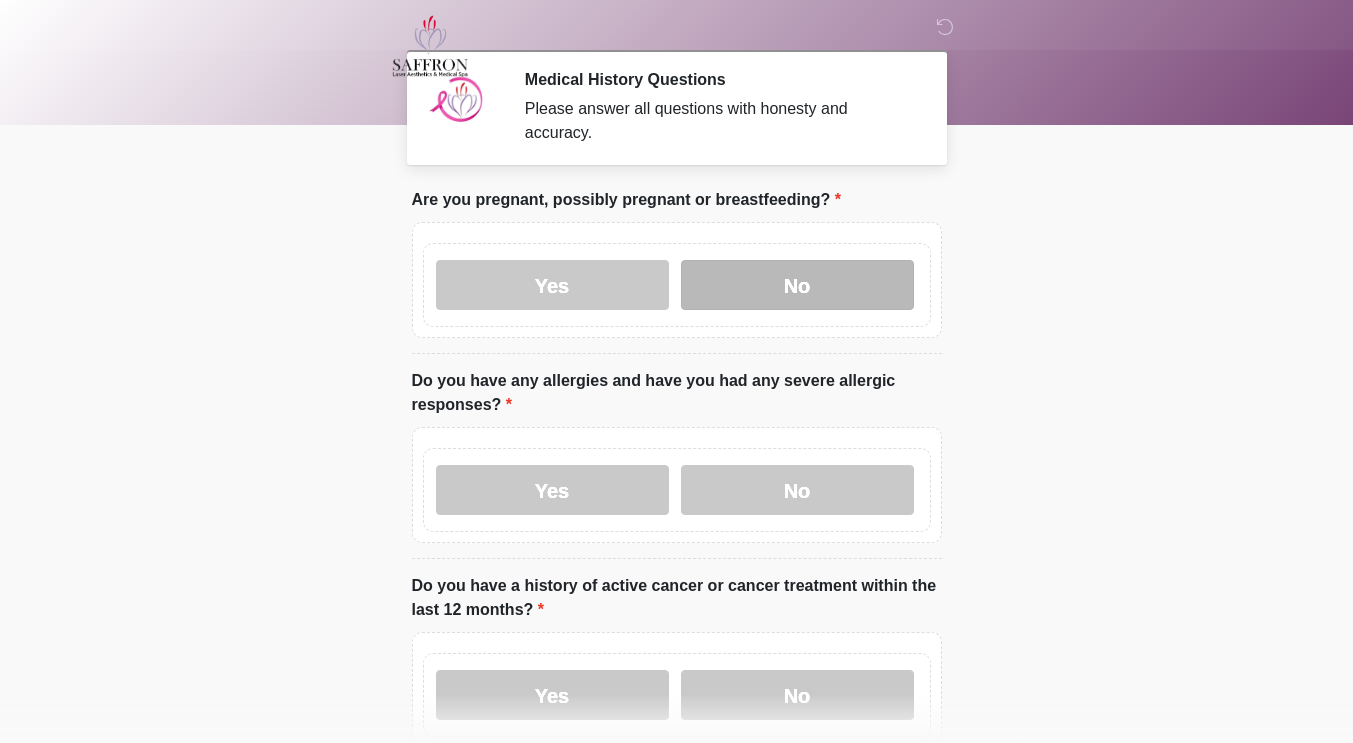 click on "No" at bounding box center [797, 285] 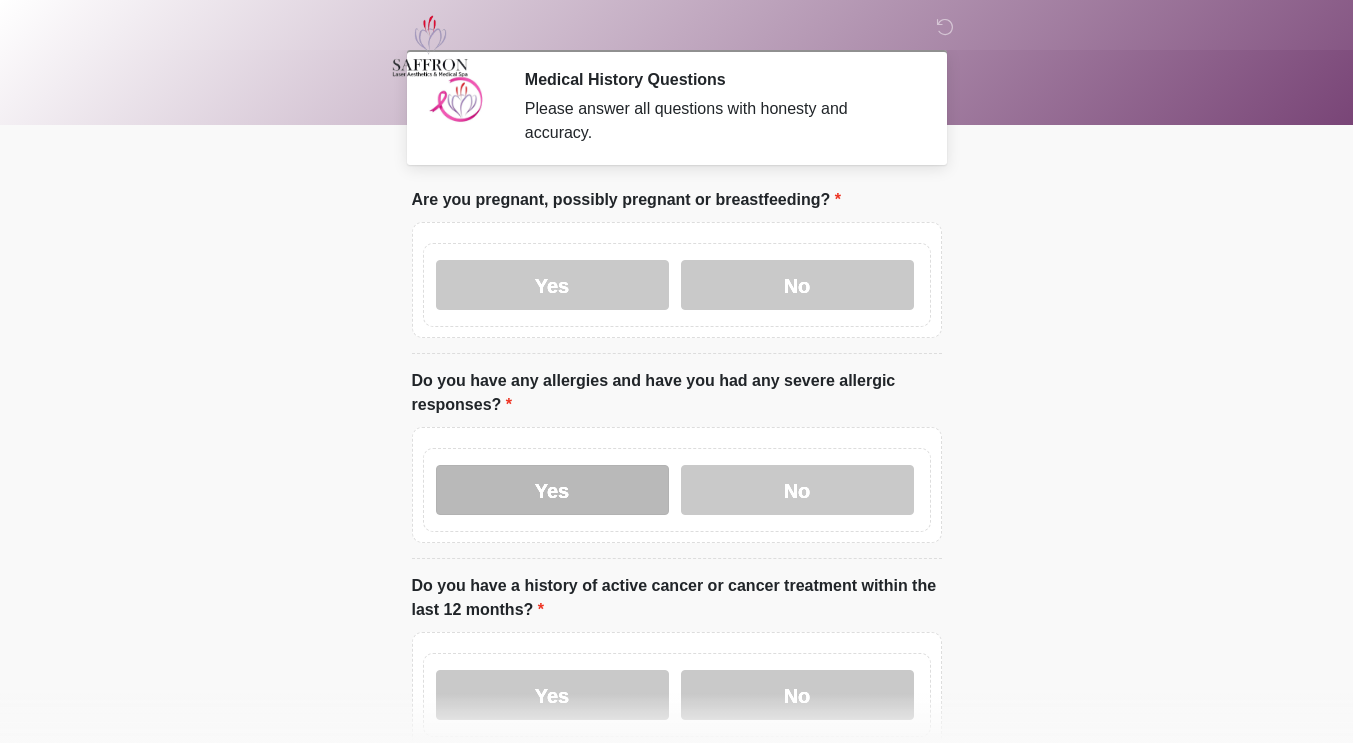click on "Yes" at bounding box center (552, 490) 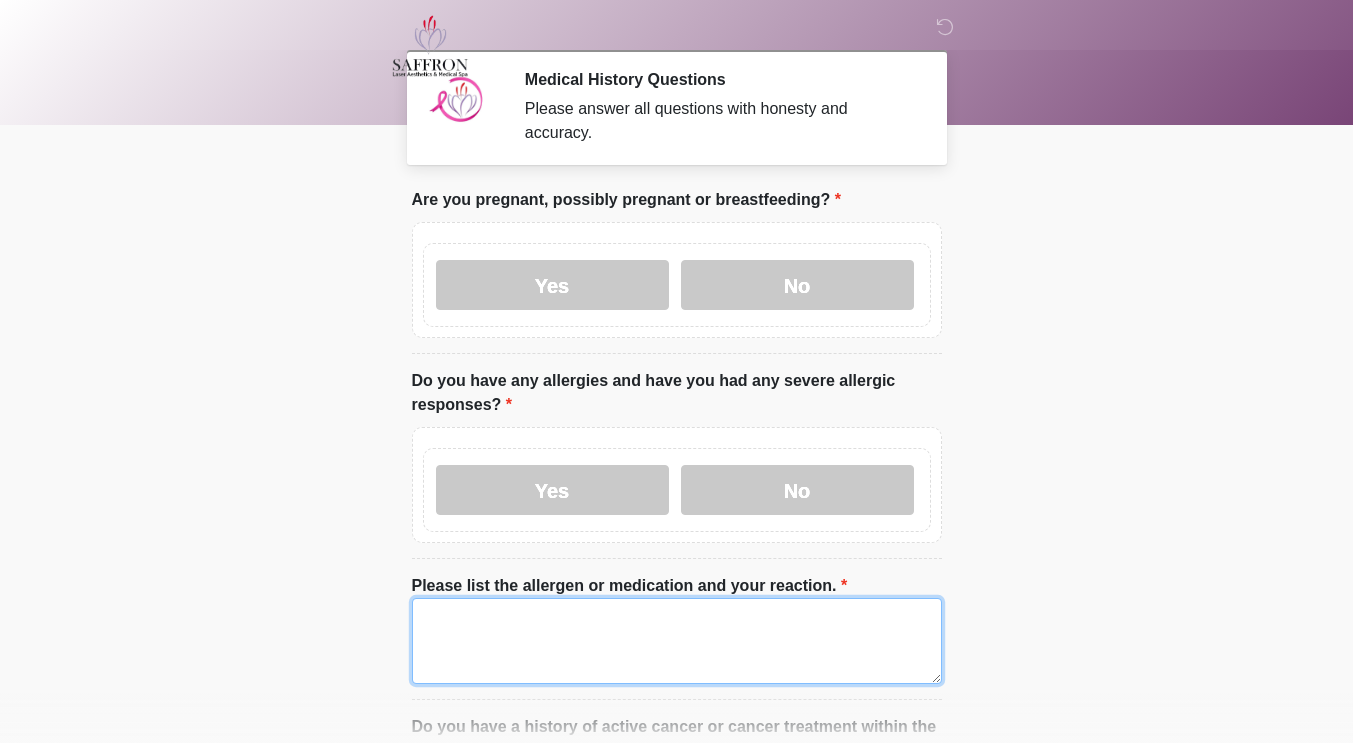 click on "Please list the allergen or medication and your reaction." at bounding box center [677, 641] 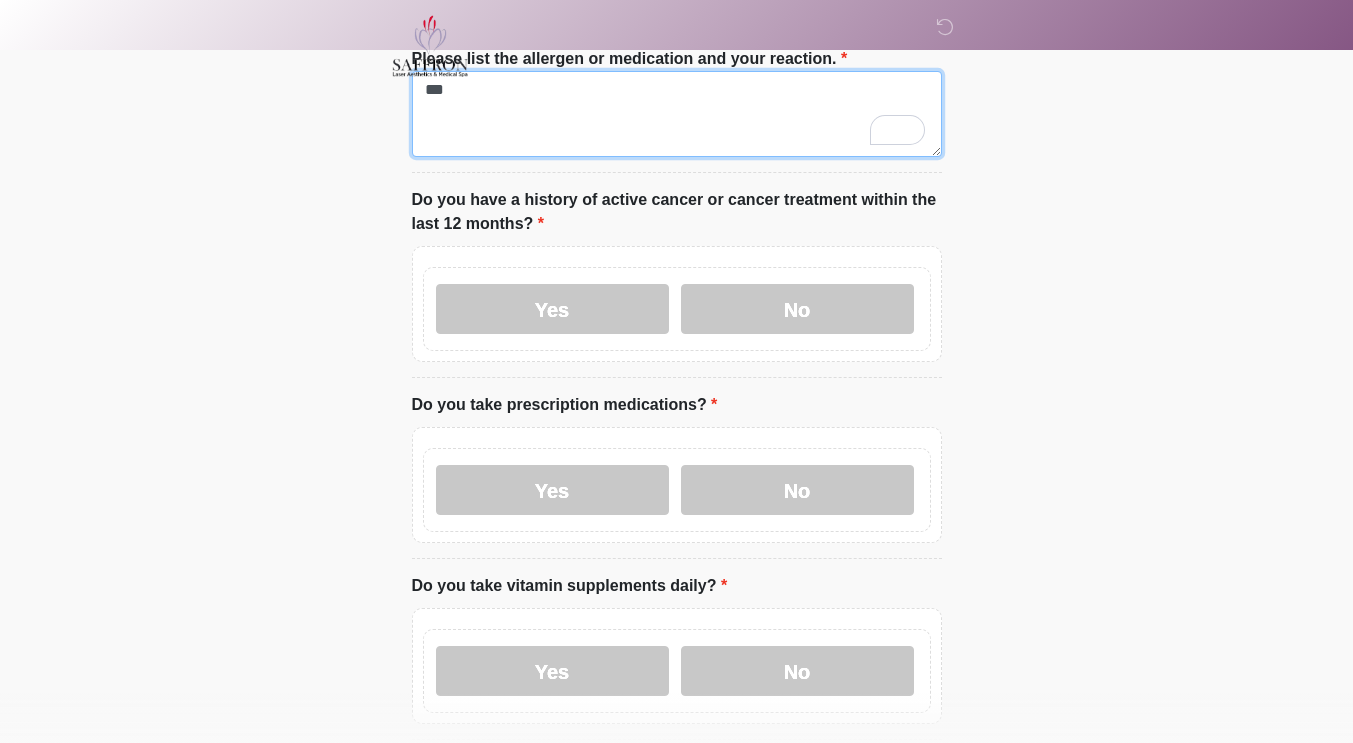 scroll, scrollTop: 559, scrollLeft: 0, axis: vertical 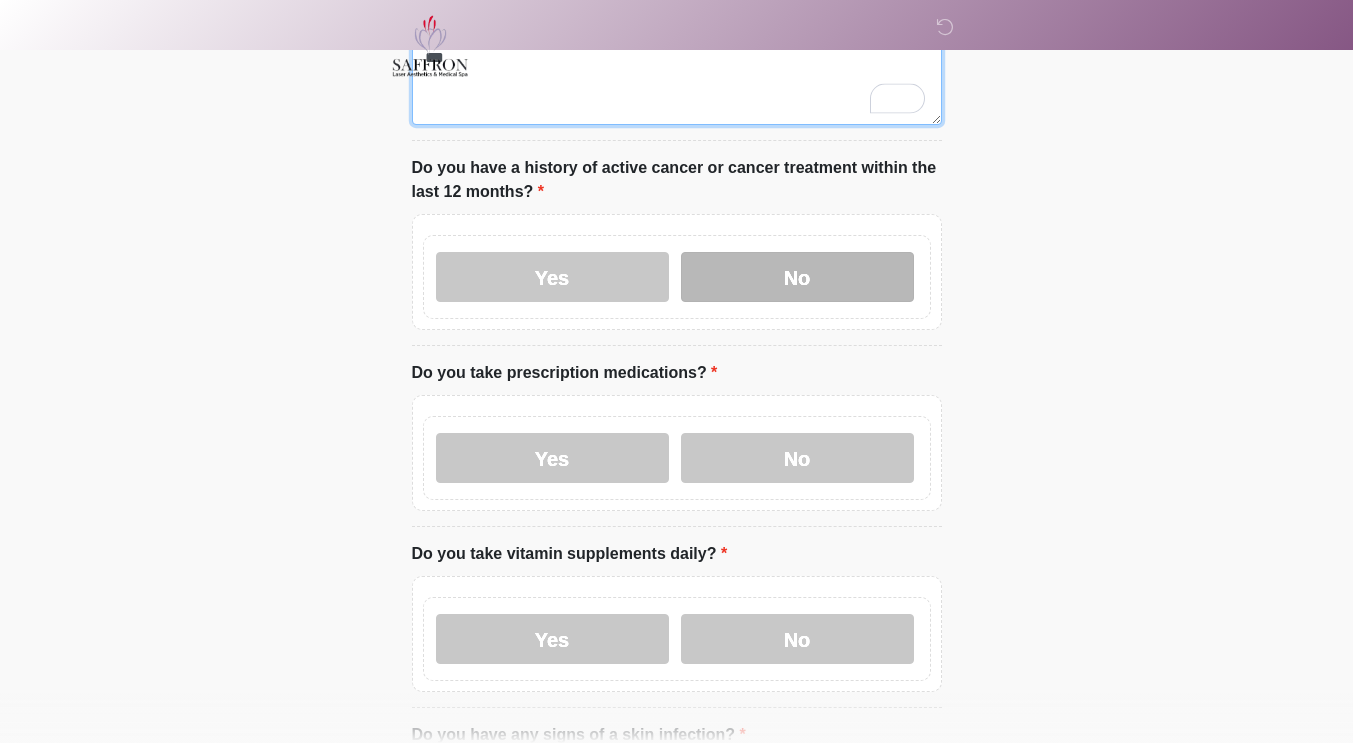 type on "***" 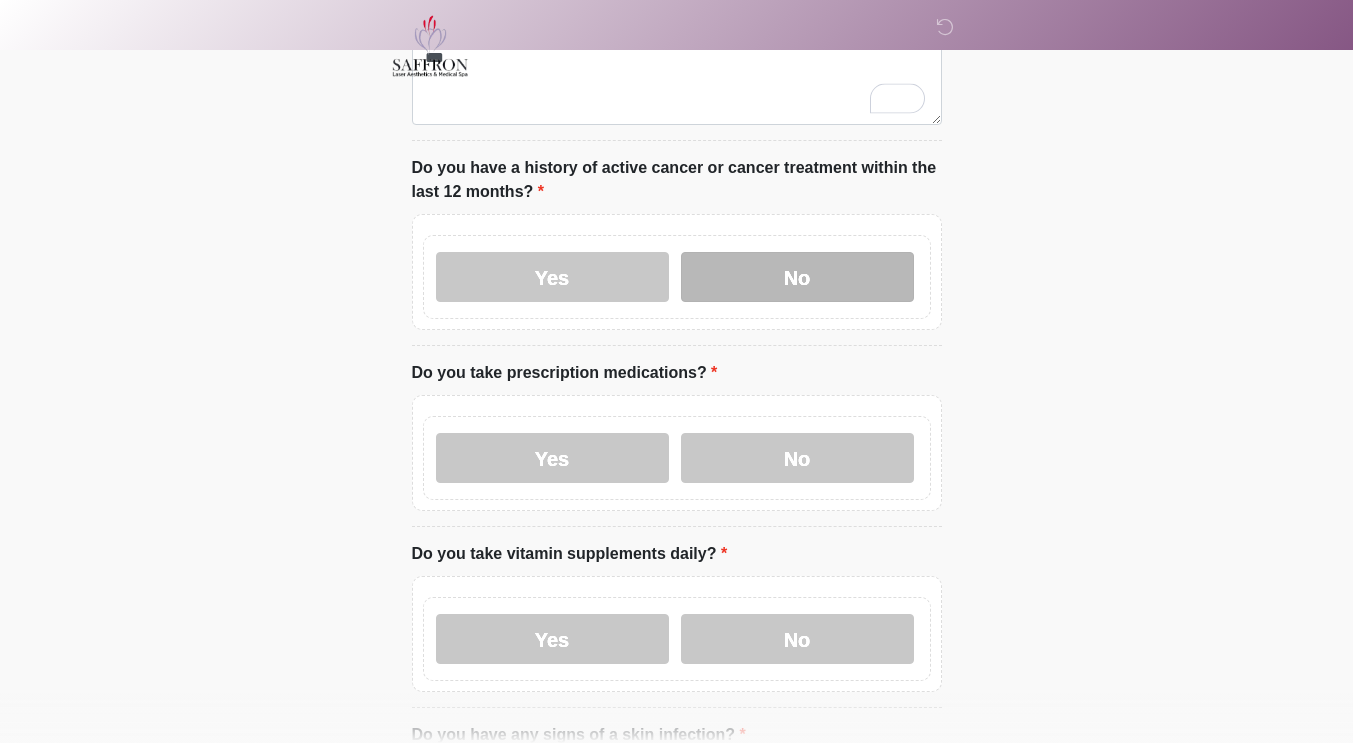 click on "No" at bounding box center [797, 277] 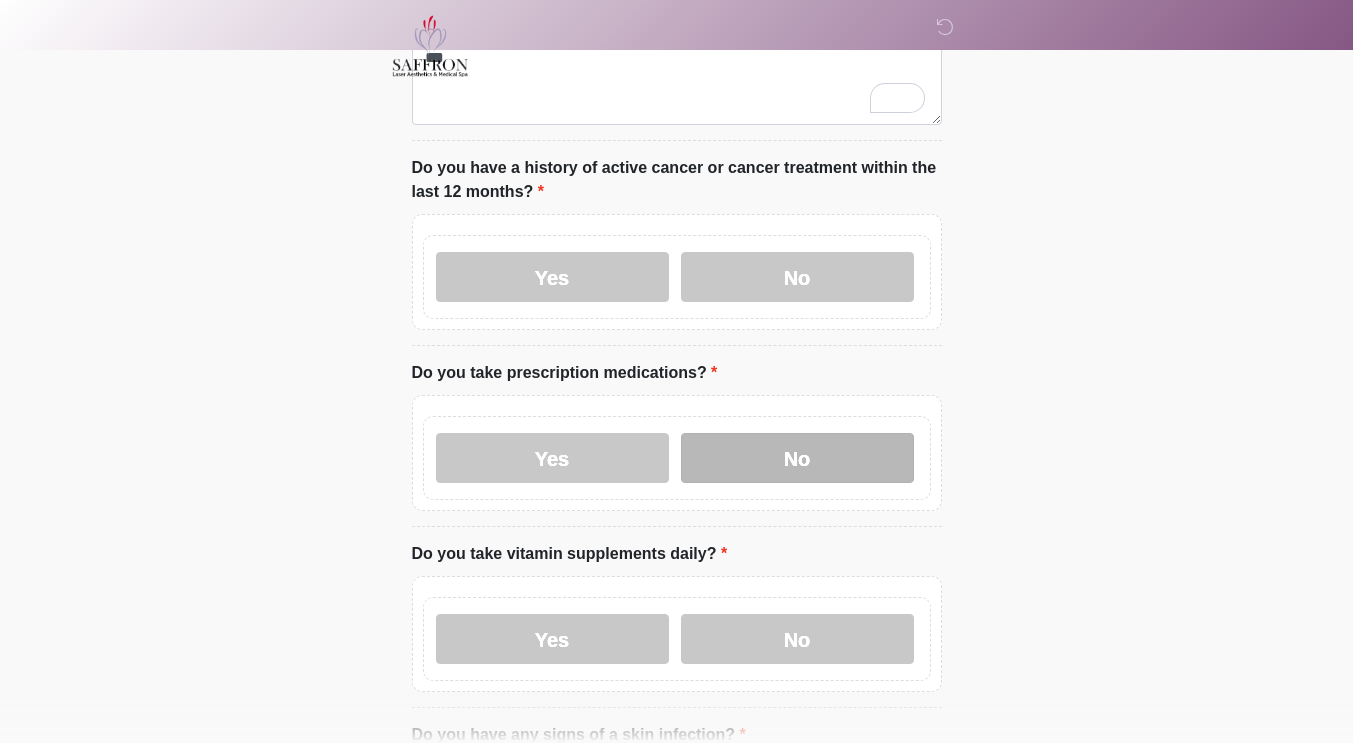click on "No" at bounding box center [797, 458] 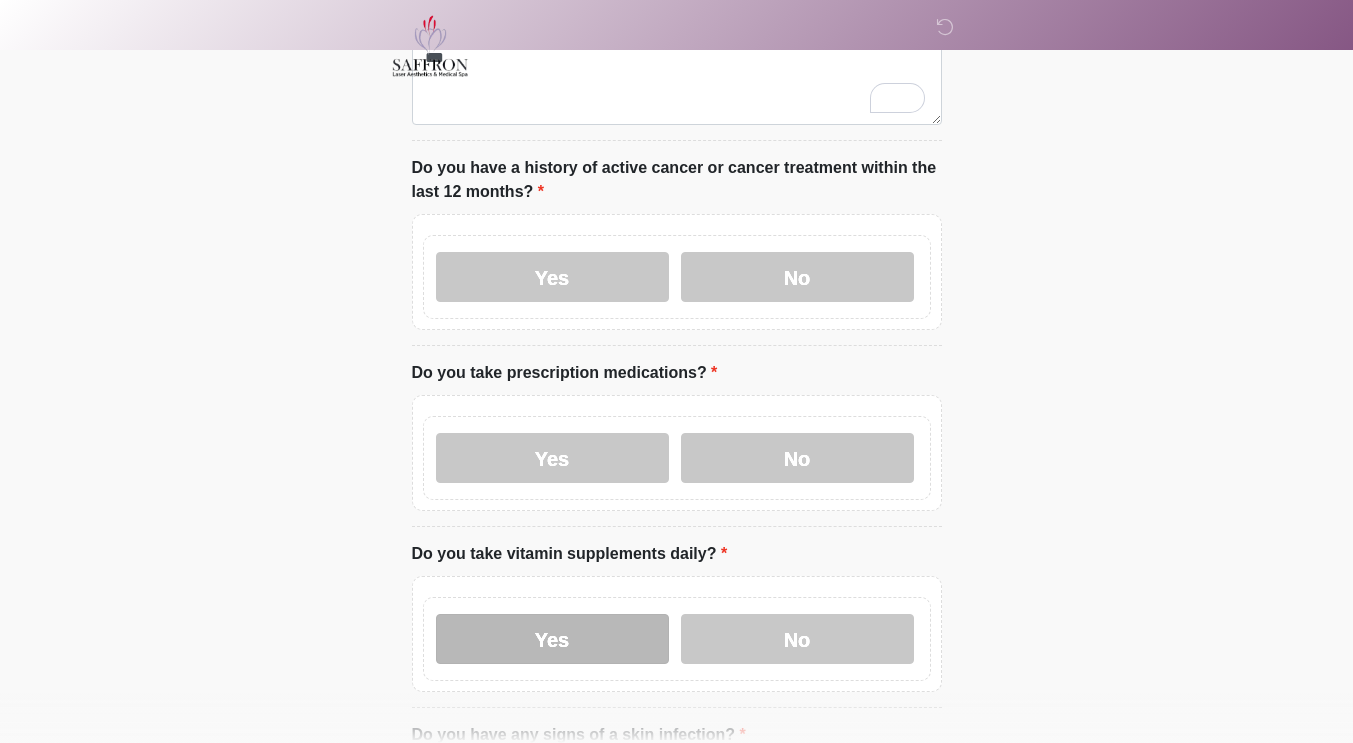 click on "Yes" at bounding box center (552, 639) 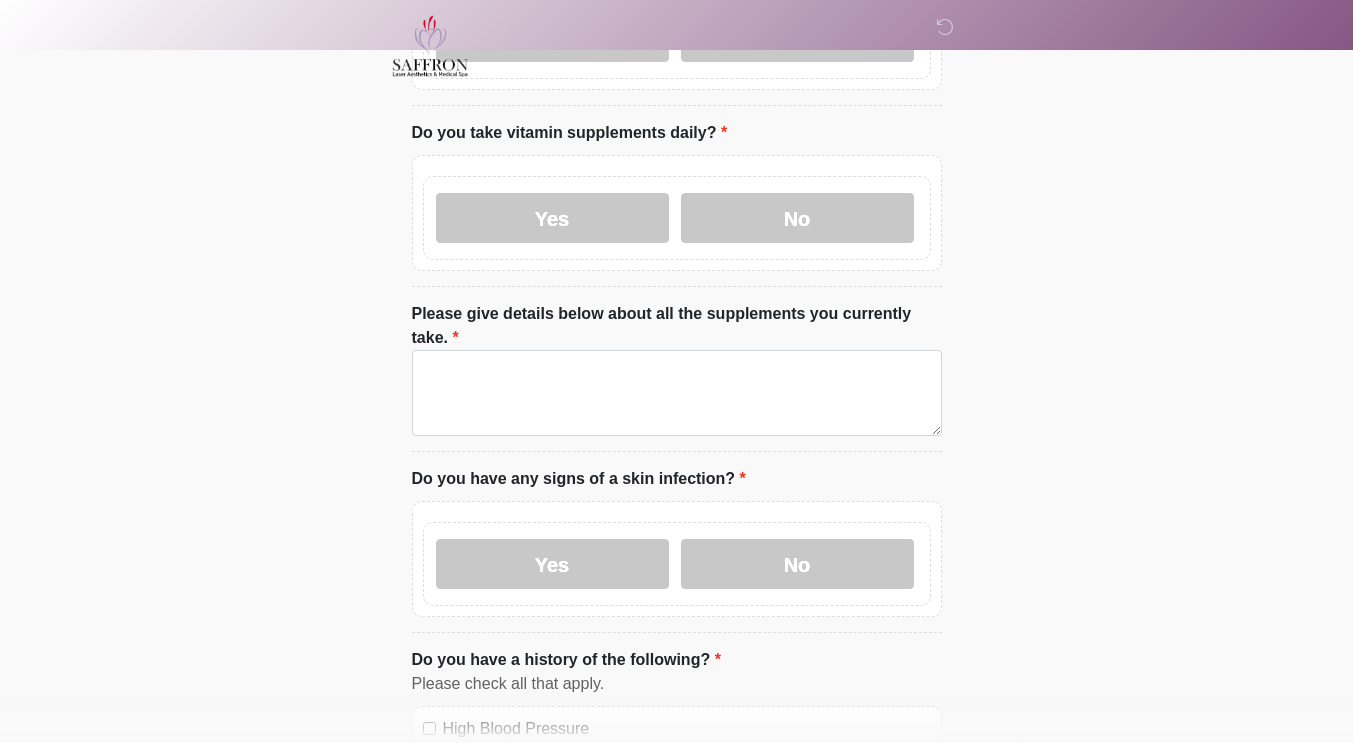 scroll, scrollTop: 982, scrollLeft: 0, axis: vertical 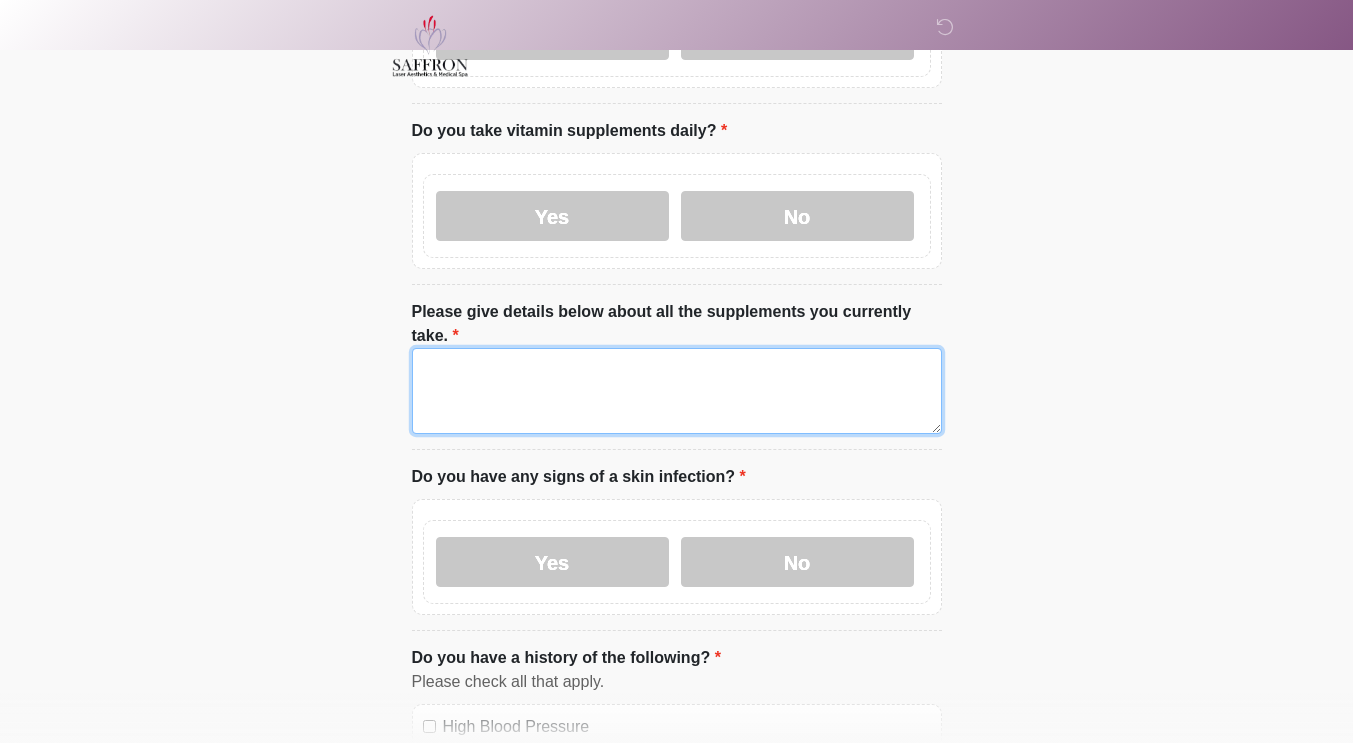 click on "Please give details below about all the supplements you currently take." at bounding box center (677, 391) 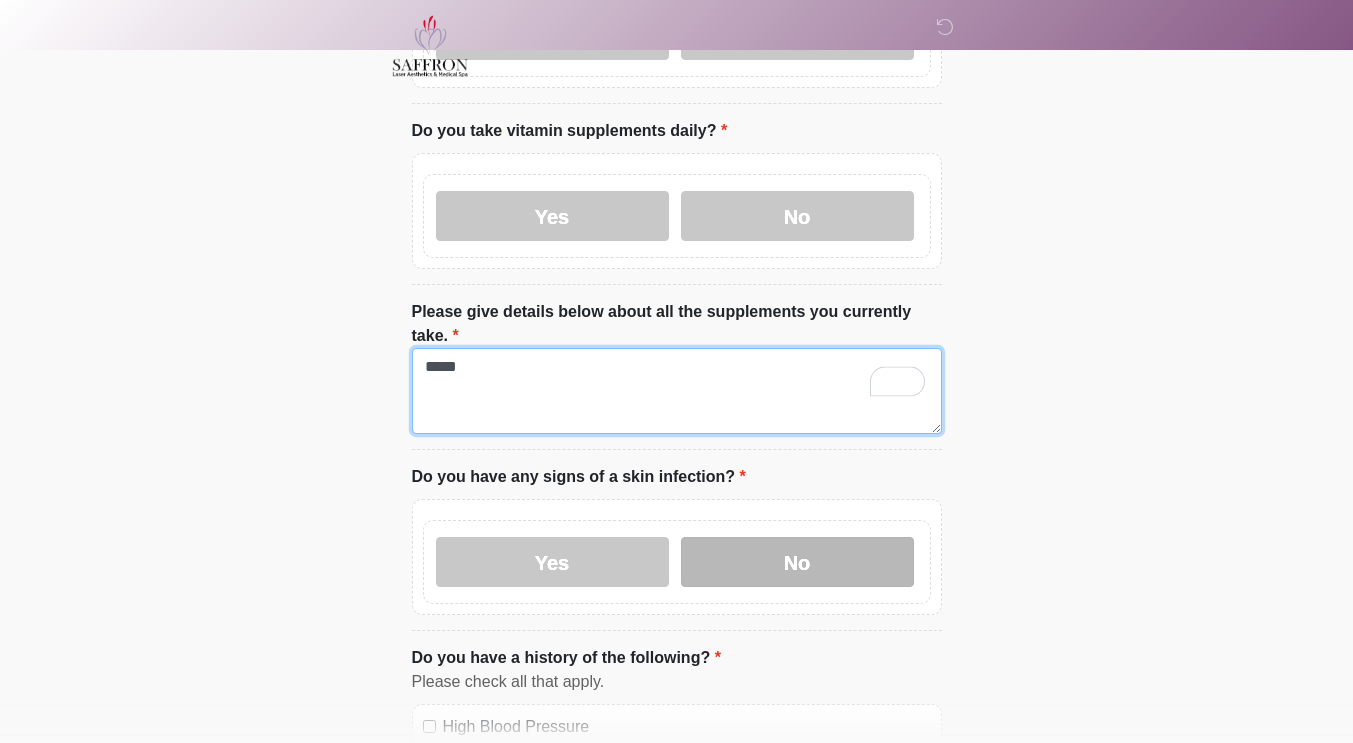 type on "*****" 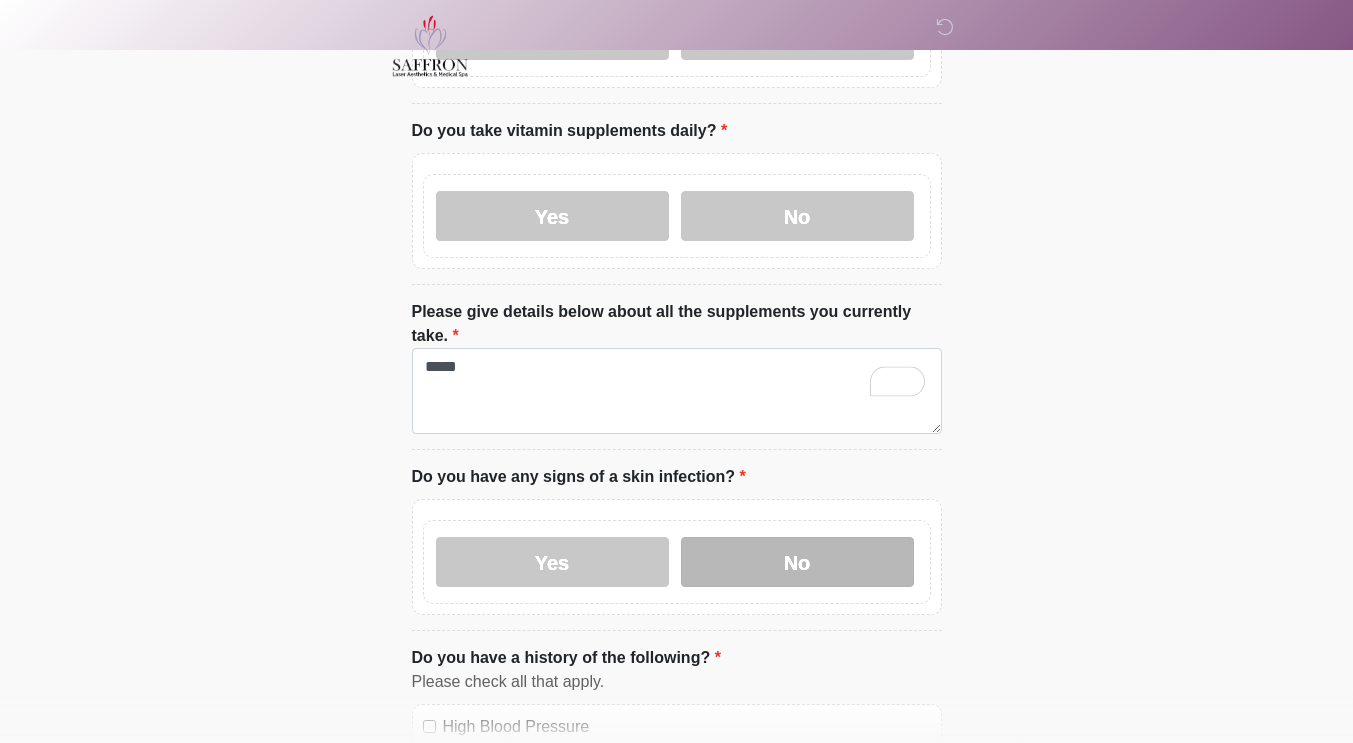 click on "No" at bounding box center (797, 562) 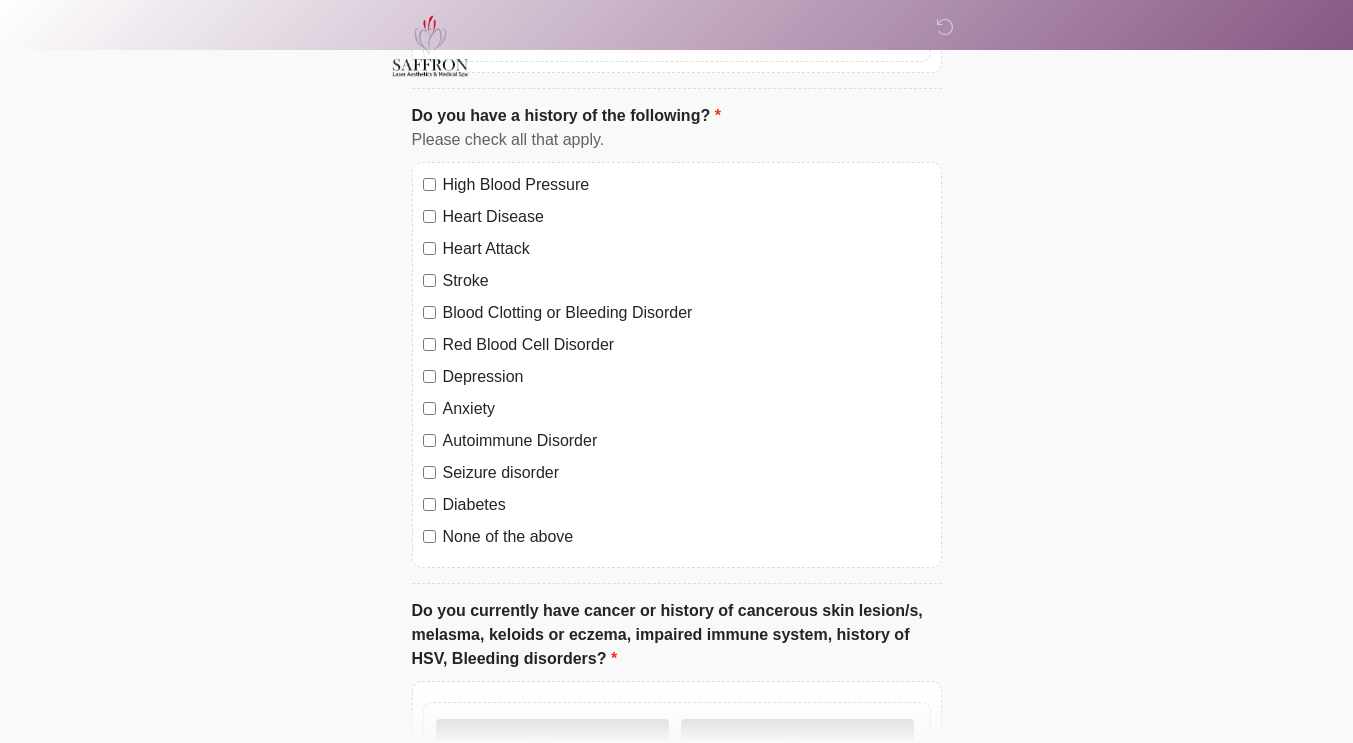 scroll, scrollTop: 1528, scrollLeft: 0, axis: vertical 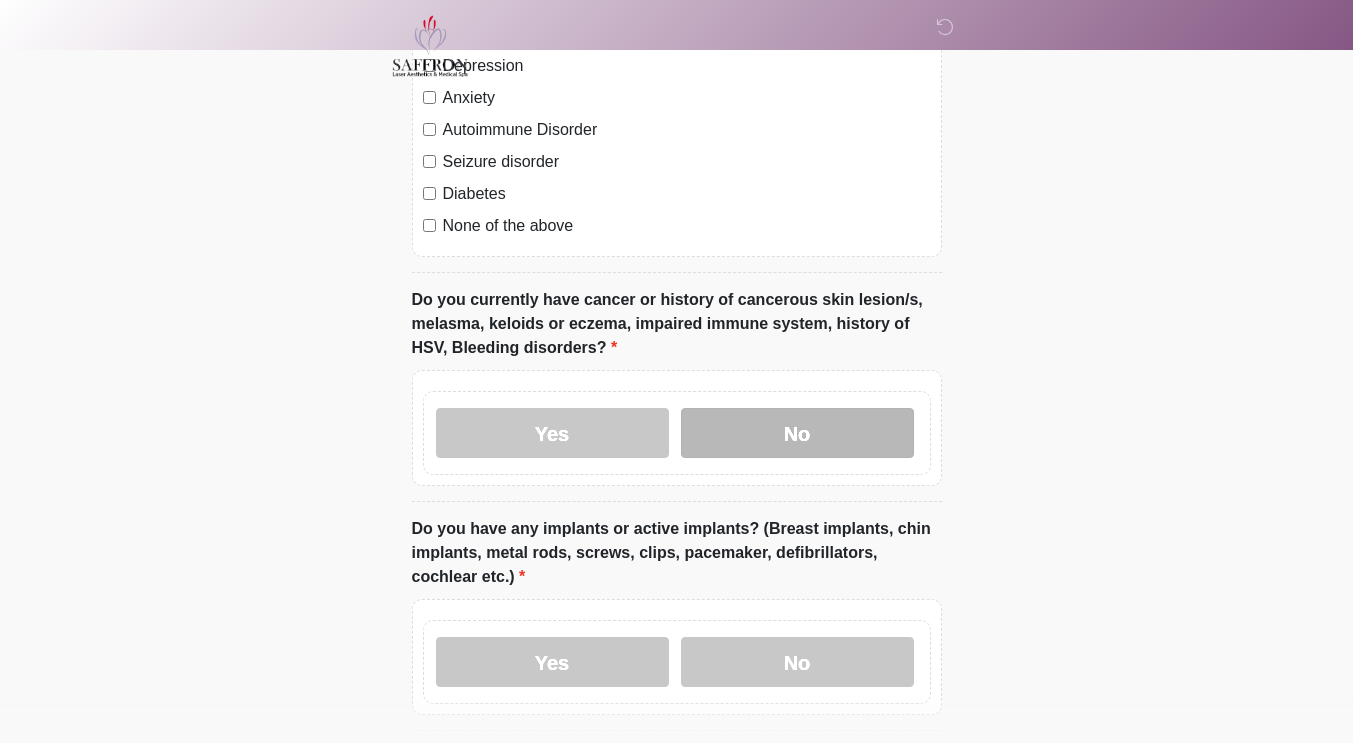 click on "No" at bounding box center [797, 433] 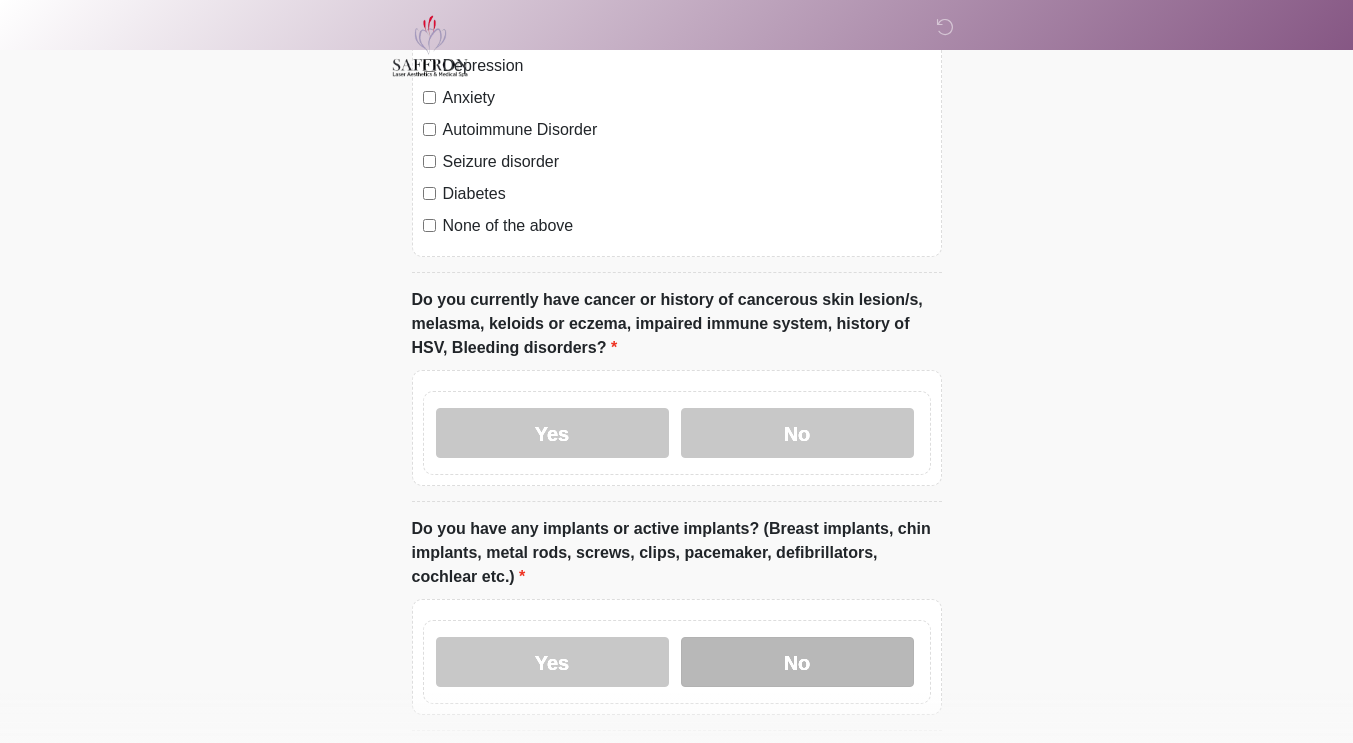 click on "No" at bounding box center [797, 662] 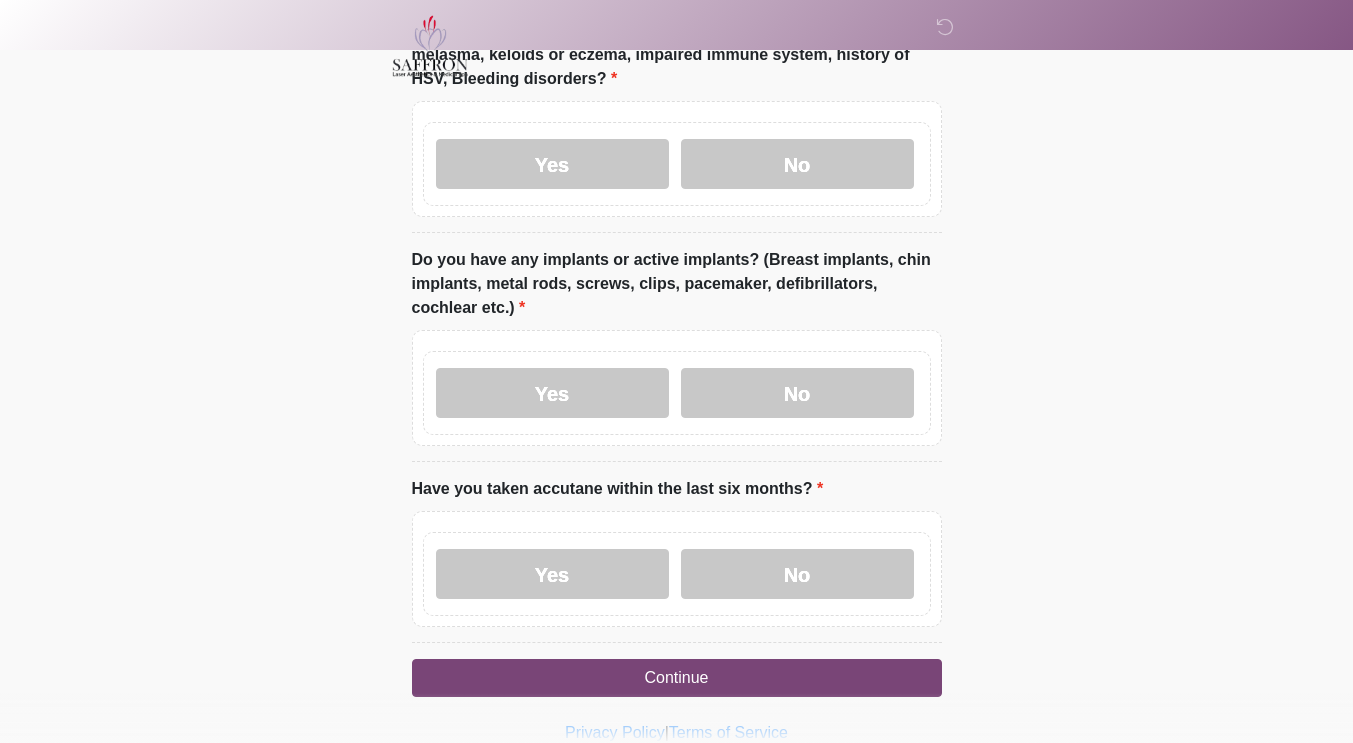 scroll, scrollTop: 2117, scrollLeft: 0, axis: vertical 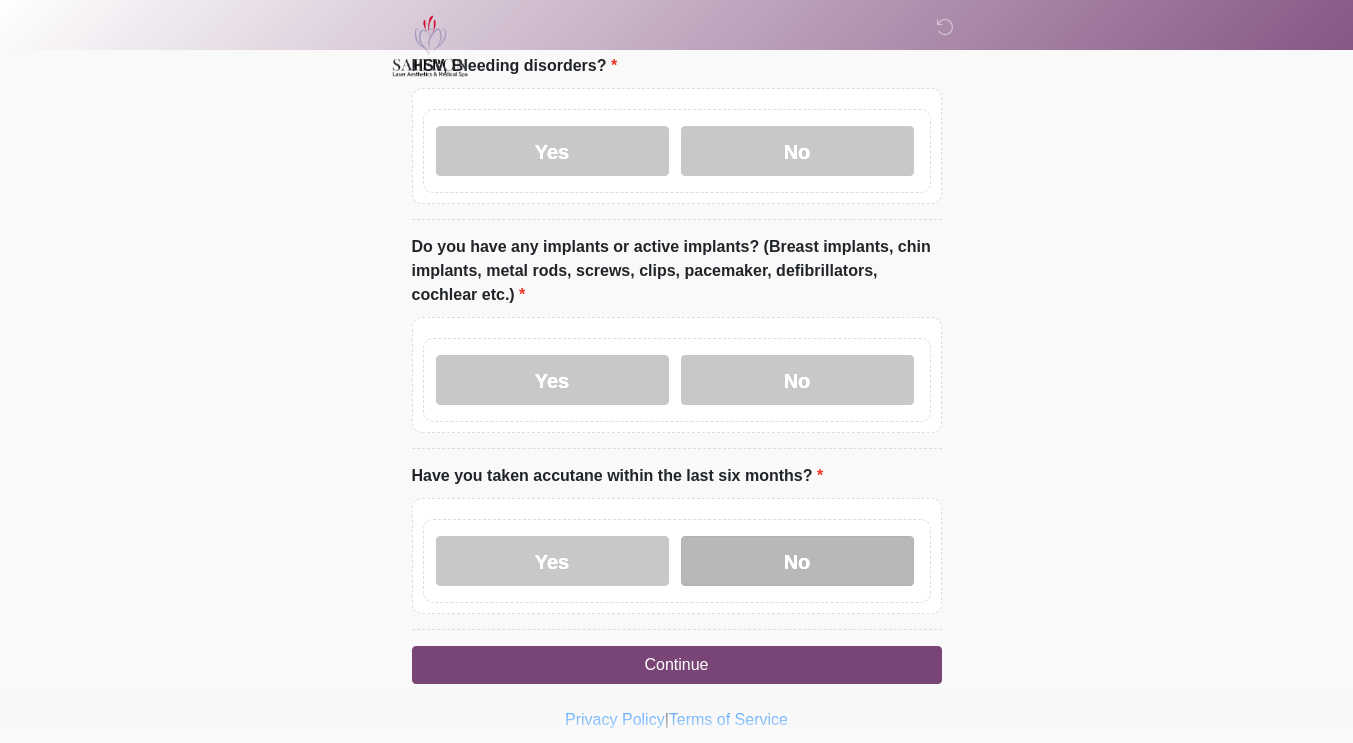 click on "No" at bounding box center (797, 561) 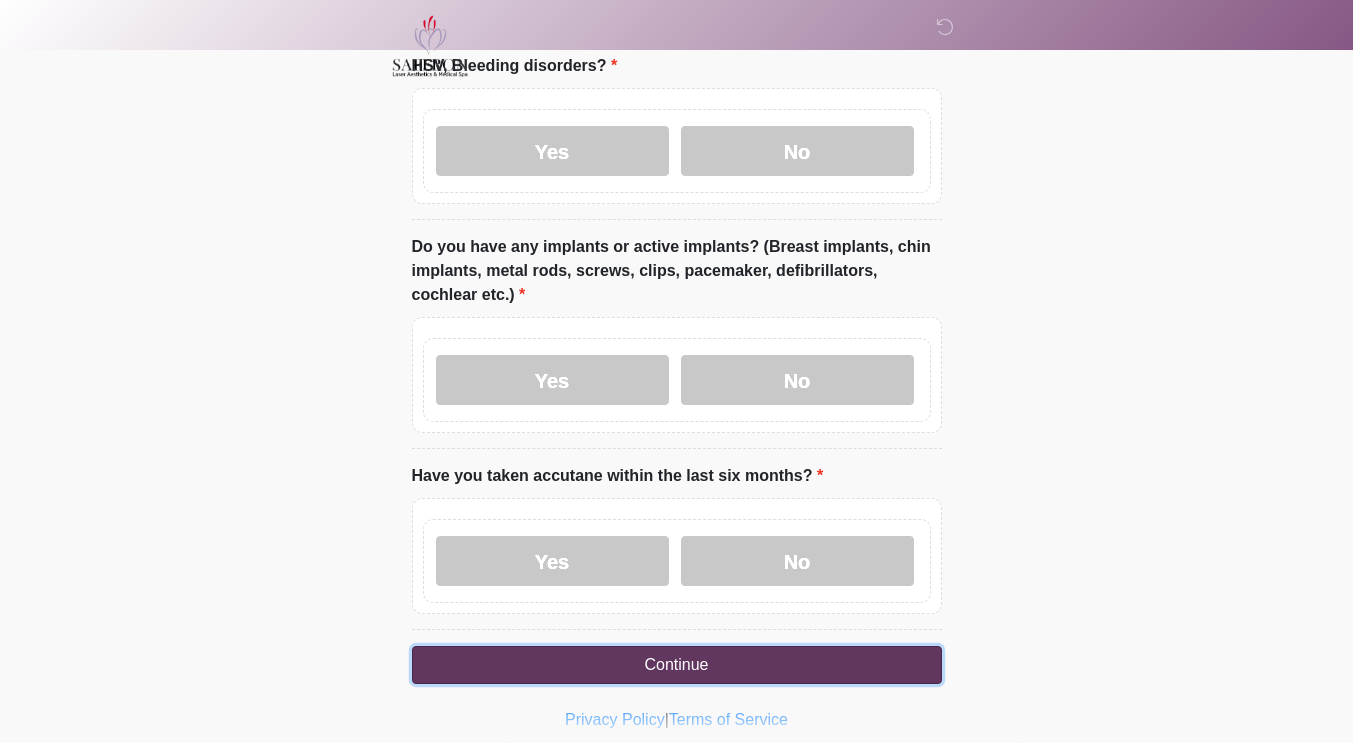 click on "Continue" at bounding box center [677, 665] 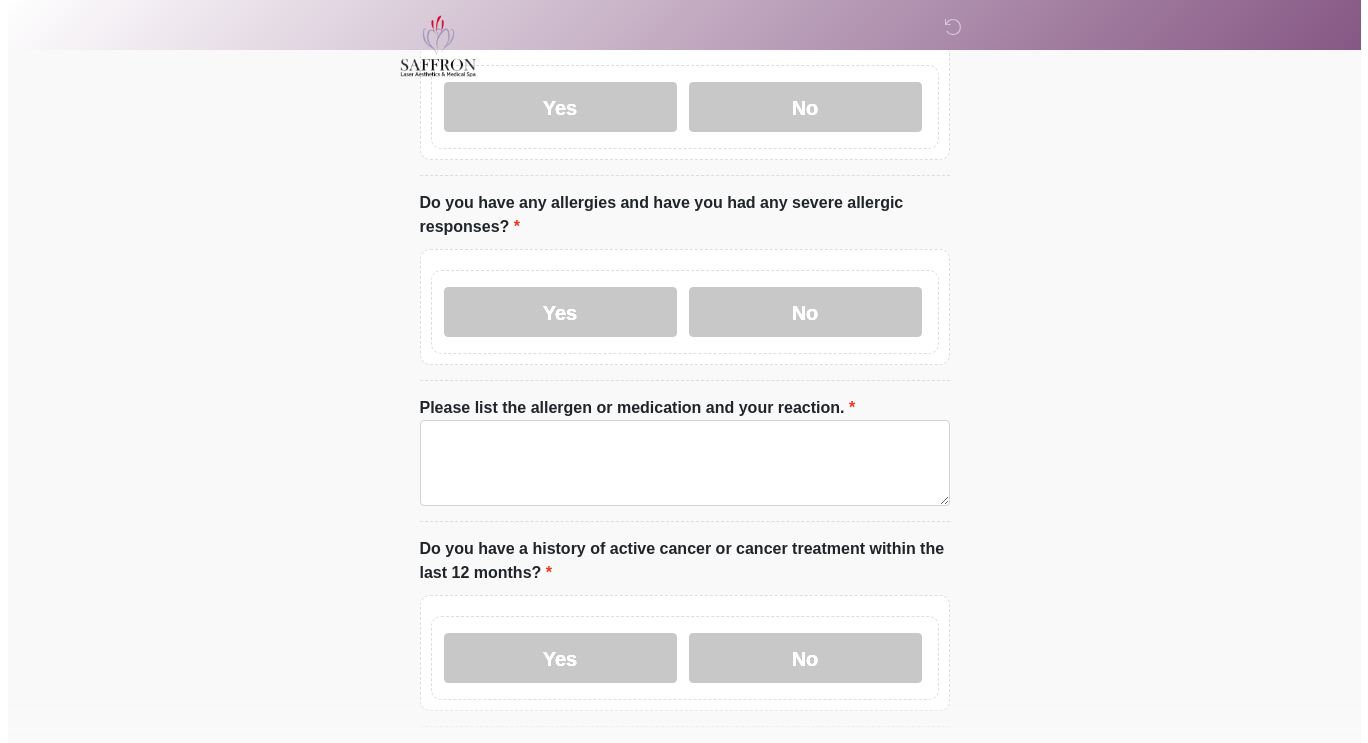 scroll, scrollTop: 0, scrollLeft: 0, axis: both 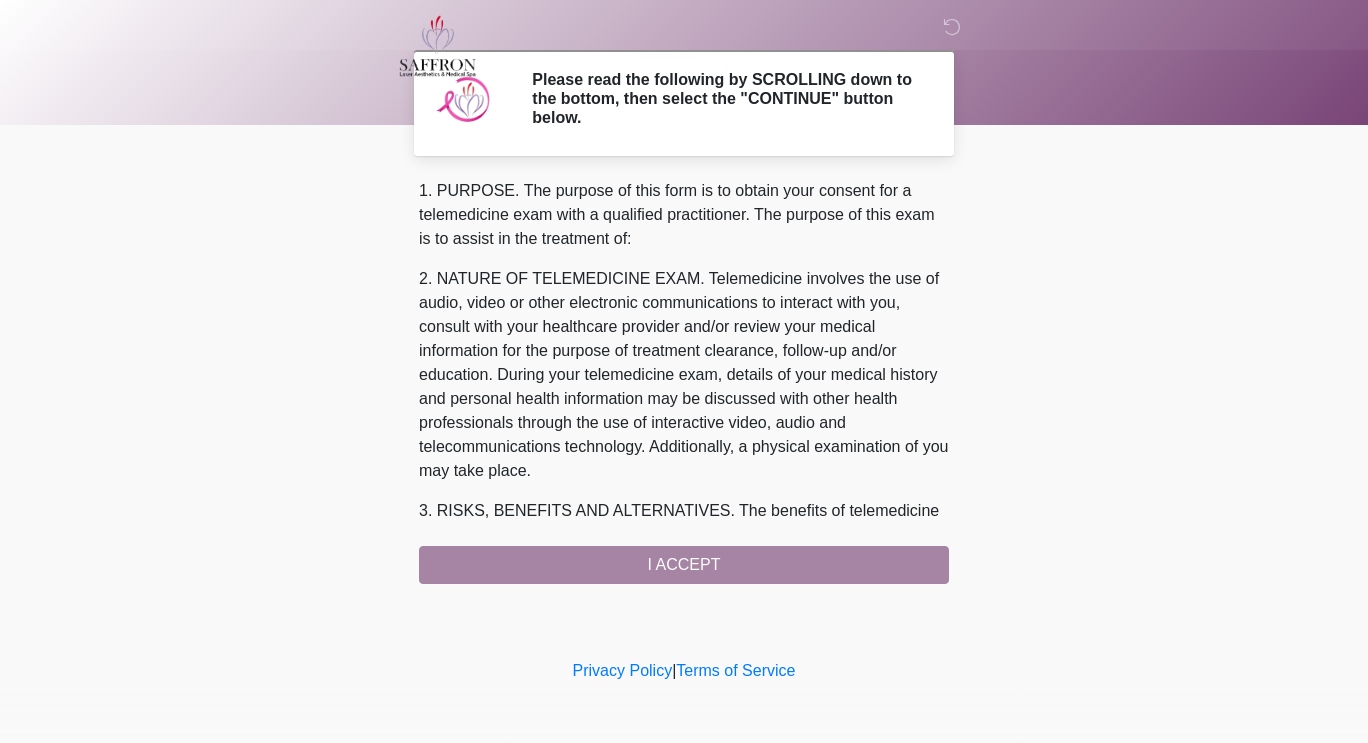 click on "1. PURPOSE. The purpose of this form is to obtain your consent for a telemedicine exam with a qualified practitioner. The purpose of this exam is to assist in the treatment of:  2. NATURE OF TELEMEDICINE EXAM. Telemedicine involves the use of audio, video or other electronic communications to interact with you, consult with your healthcare provider and/or review your medical information for the purpose of treatment clearance, follow-up and/or education. During your telemedicine exam, details of your medical history and personal health information may be discussed with other health professionals through the use of interactive video, audio and telecommunications technology. Additionally, a physical examination of you may take place. 4. HEALTHCARE INSTITUTION. Saffron Laser Aesthetics and Medical Spa has medical and non-medical technical personnel who may participate in the telemedicine exam to aid in the audio/video link with the qualified practitioner.
I ACCEPT" at bounding box center [684, 381] 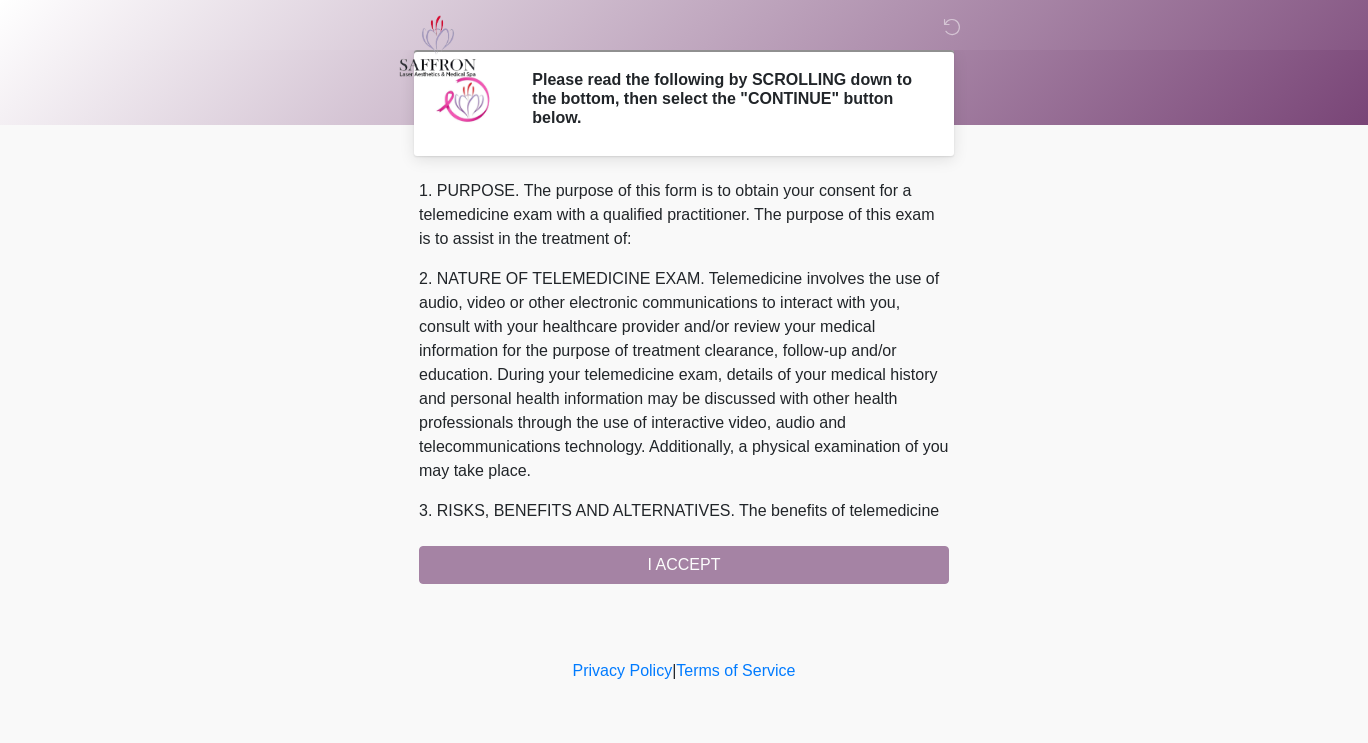 click on "1. PURPOSE. The purpose of this form is to obtain your consent for a telemedicine exam with a qualified practitioner. The purpose of this exam is to assist in the treatment of:  2. NATURE OF TELEMEDICINE EXAM. Telemedicine involves the use of audio, video or other electronic communications to interact with you, consult with your healthcare provider and/or review your medical information for the purpose of treatment clearance, follow-up and/or education. During your telemedicine exam, details of your medical history and personal health information may be discussed with other health professionals through the use of interactive video, audio and telecommunications technology. Additionally, a physical examination of you may take place. 4. HEALTHCARE INSTITUTION. Saffron Laser Aesthetics and Medical Spa has medical and non-medical technical personnel who may participate in the telemedicine exam to aid in the audio/video link with the qualified practitioner.
I ACCEPT" at bounding box center (684, 381) 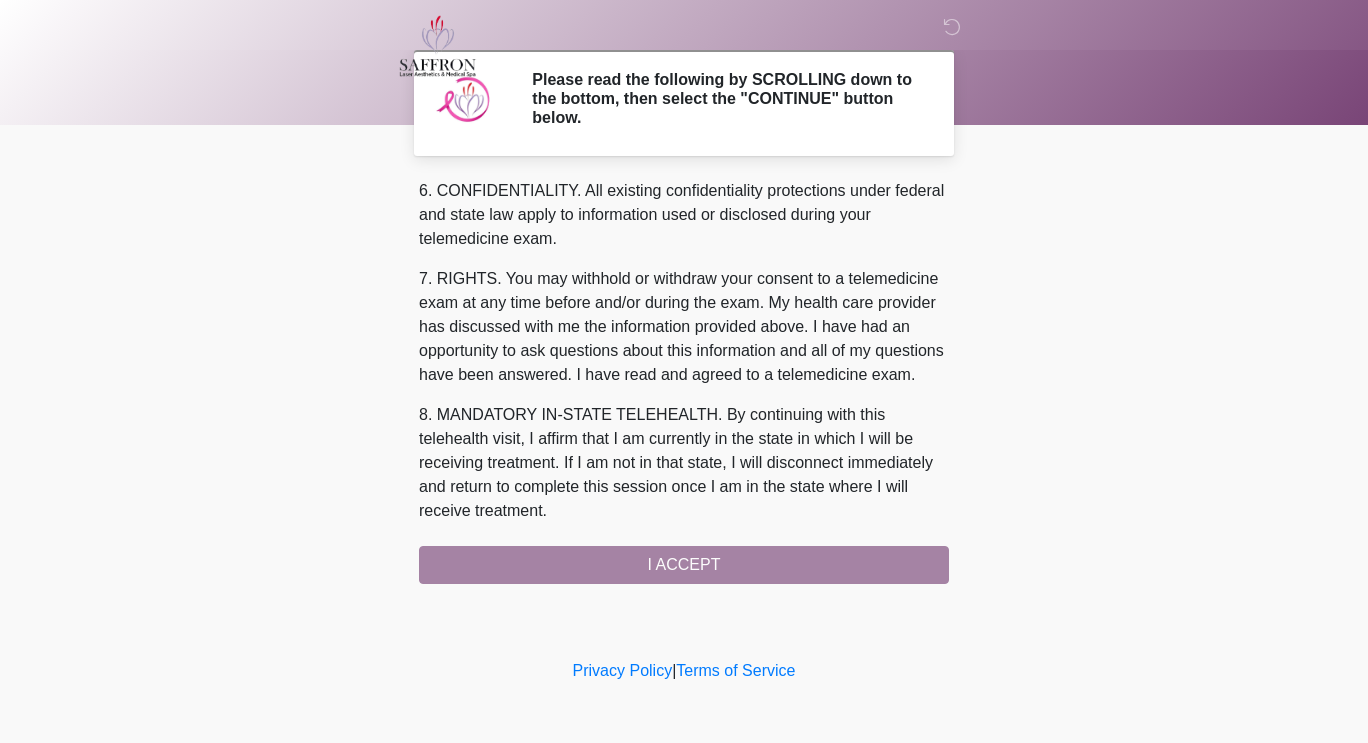scroll, scrollTop: 841, scrollLeft: 0, axis: vertical 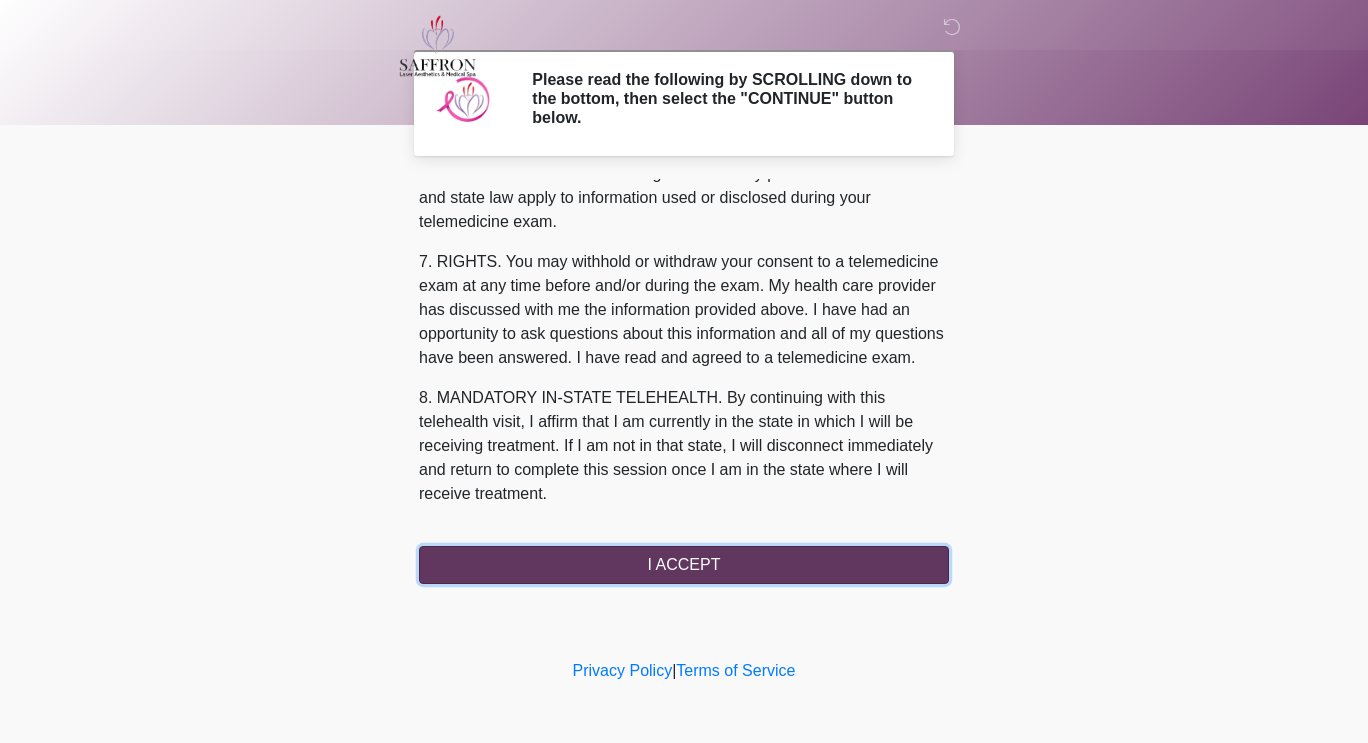 click on "I ACCEPT" at bounding box center [684, 565] 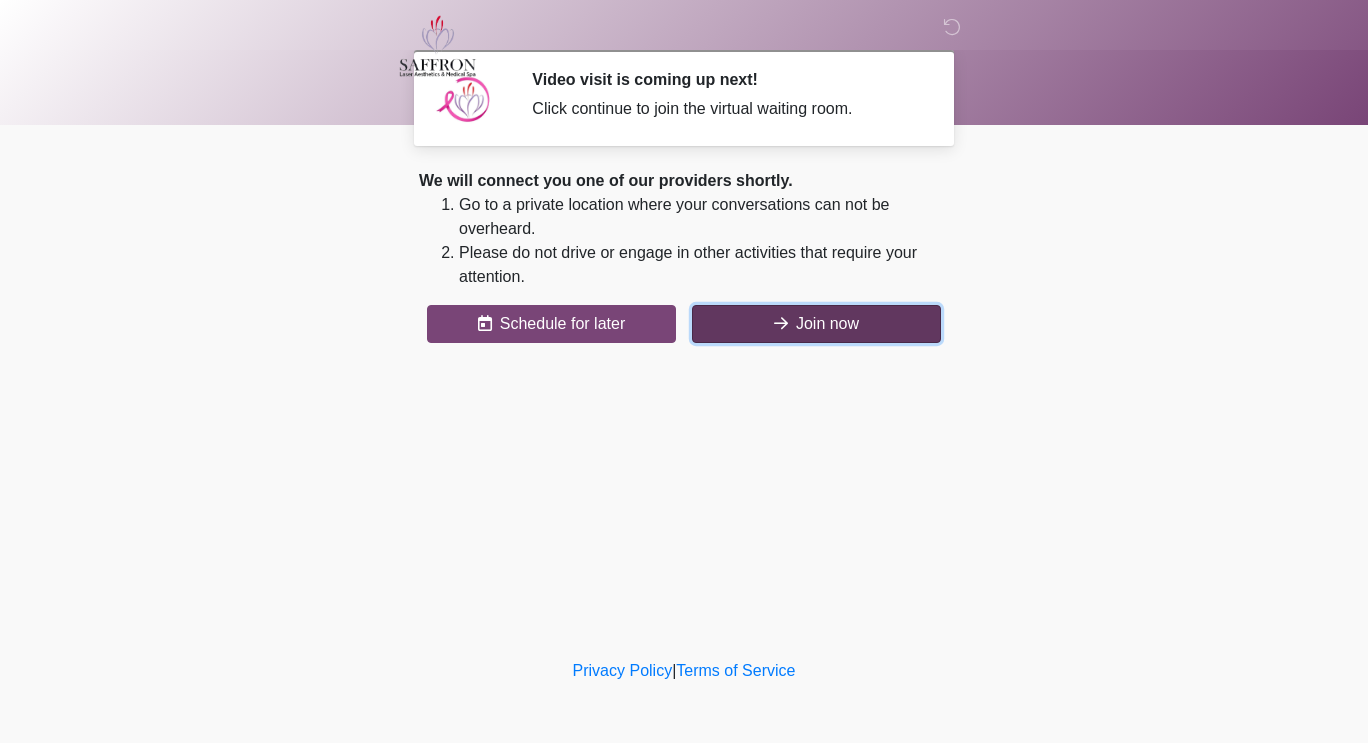 click on "Join now" at bounding box center [816, 324] 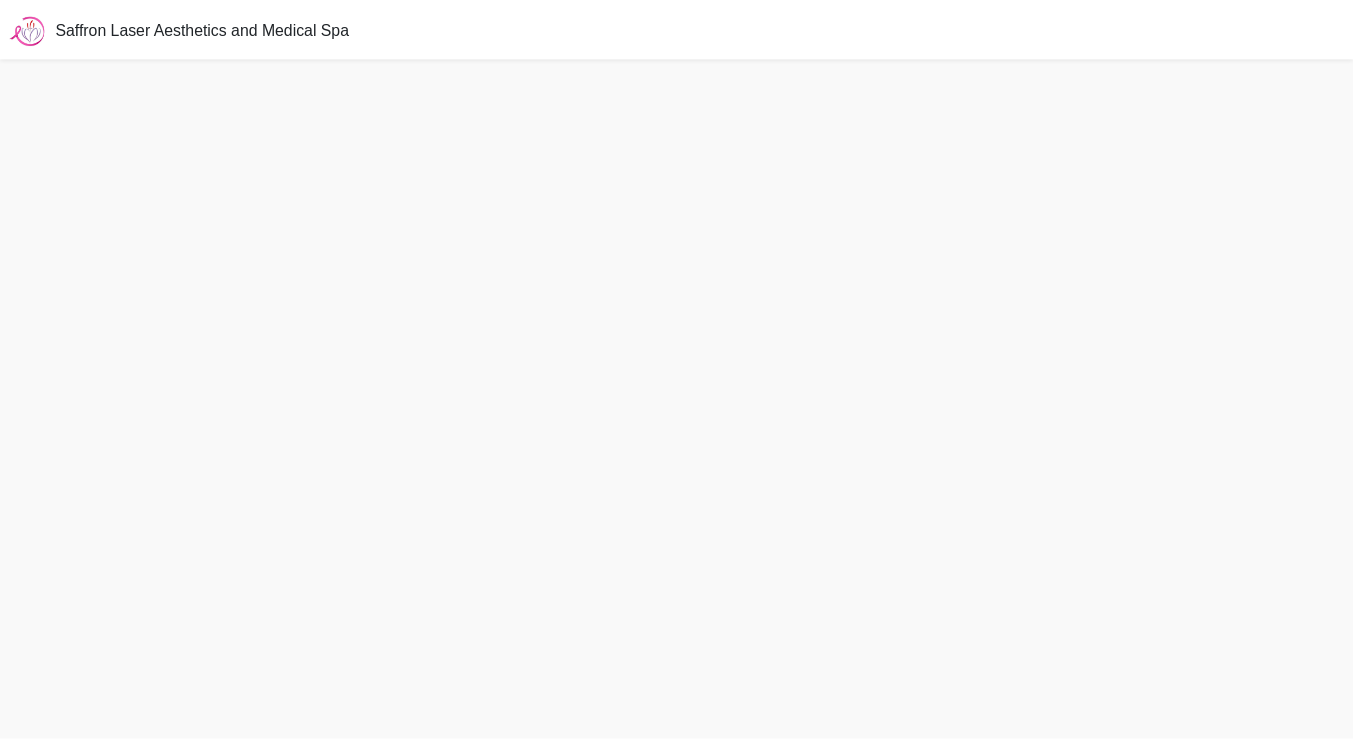 scroll, scrollTop: 0, scrollLeft: 0, axis: both 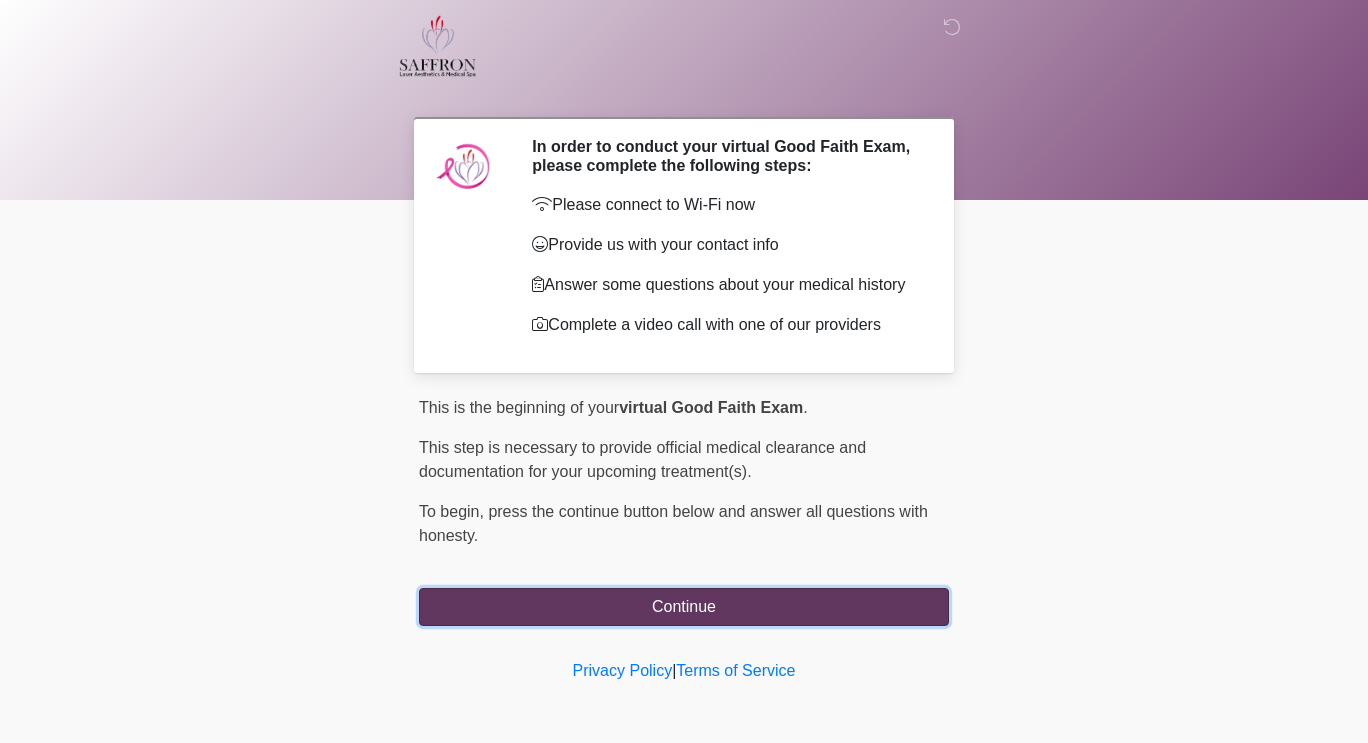 click on "Continue" at bounding box center (684, 607) 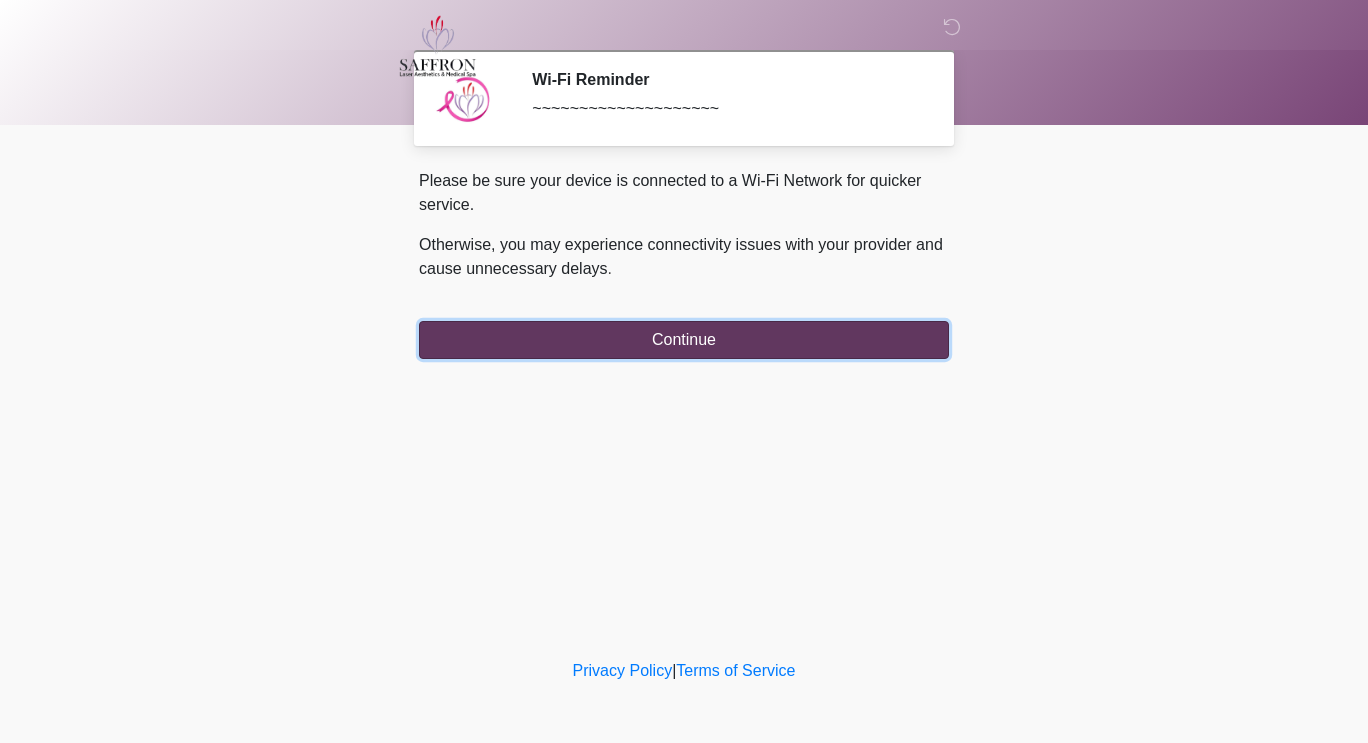 click on "Continue" at bounding box center (684, 340) 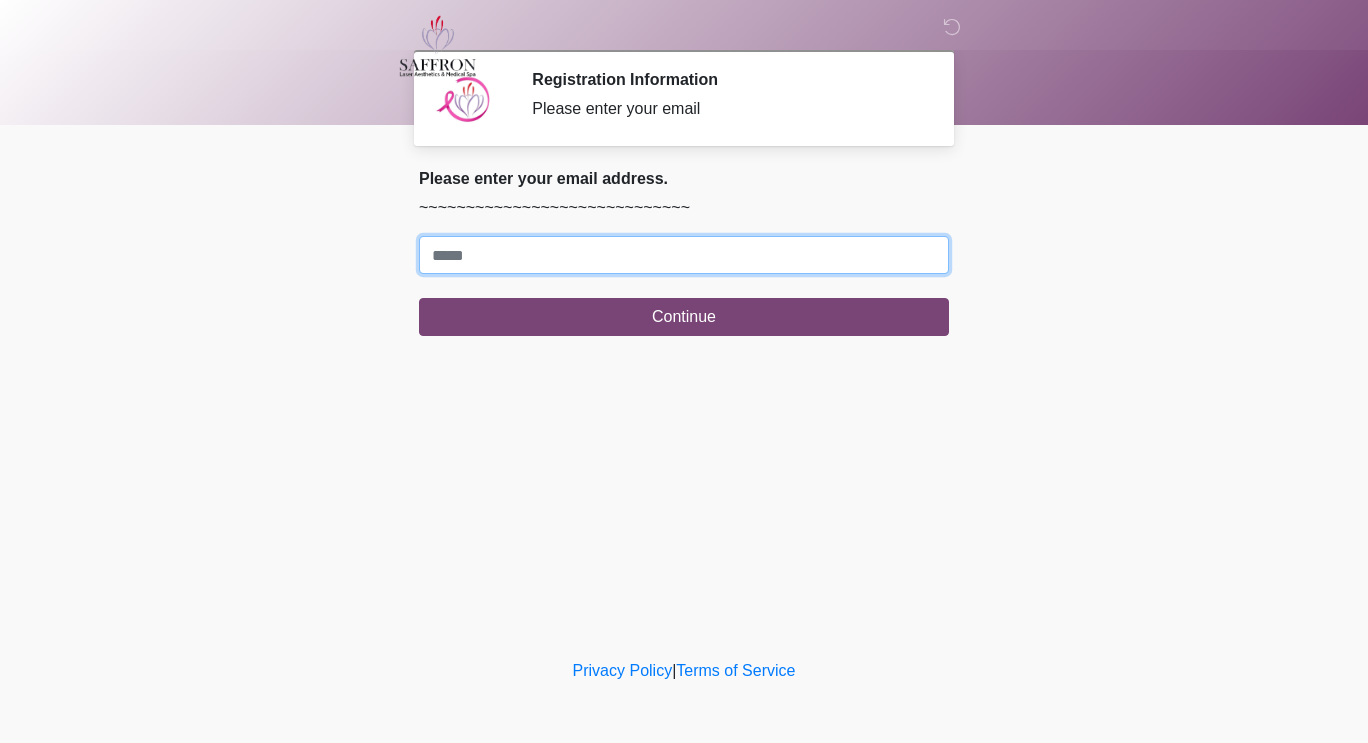 click on "Where should we email your treatment plan?" at bounding box center (684, 255) 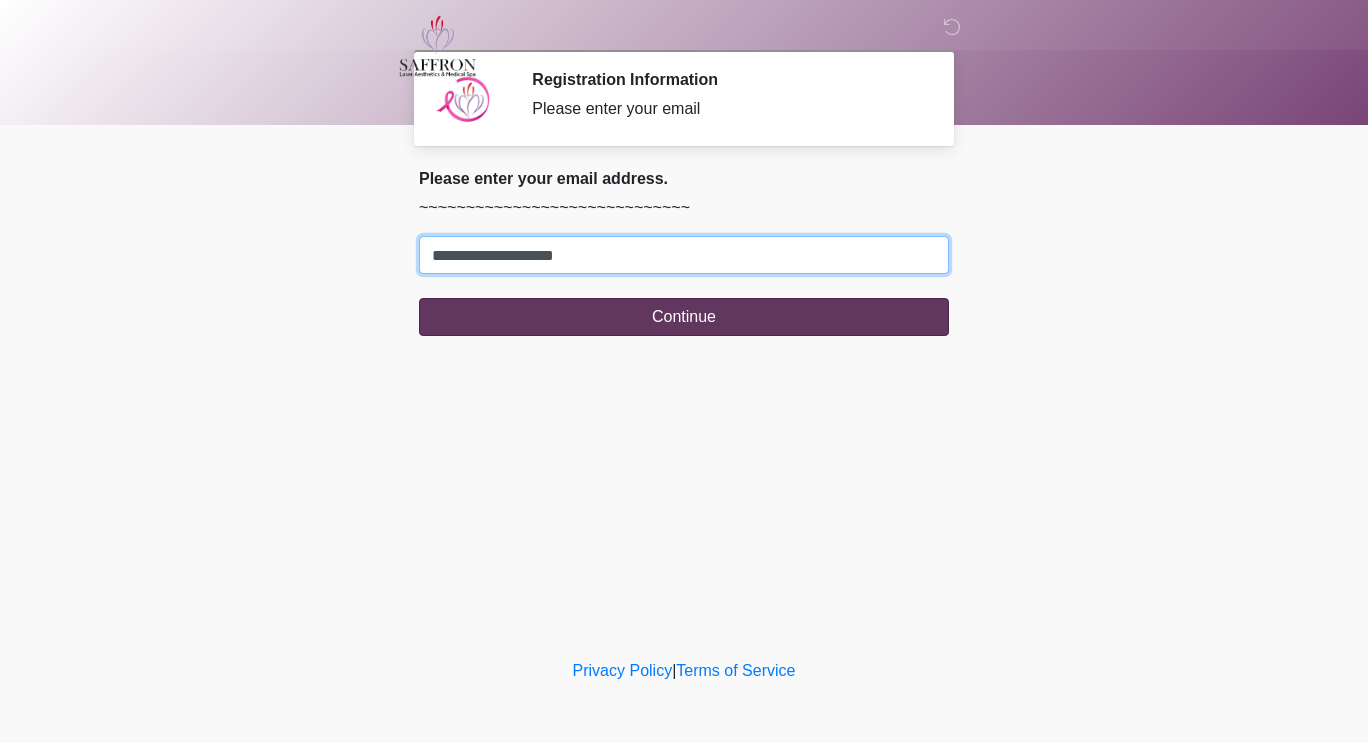 type on "**********" 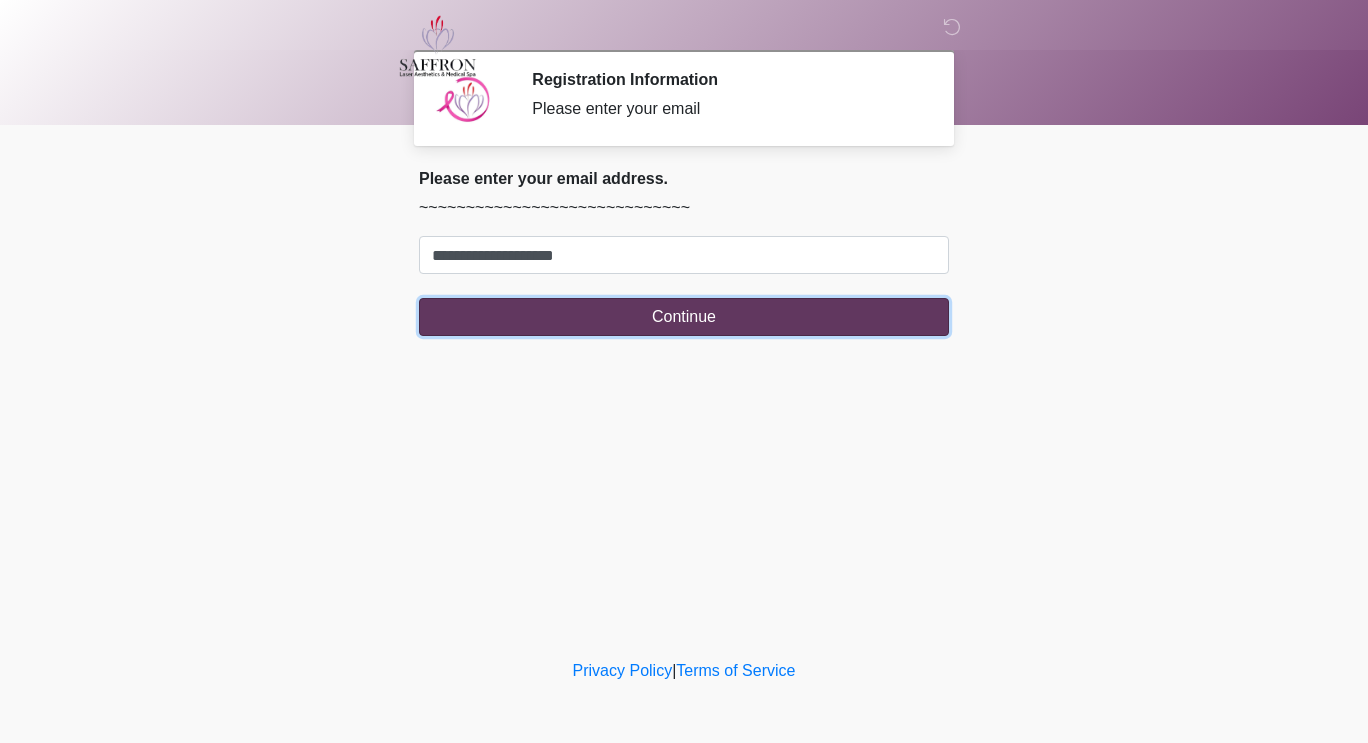 click on "Continue" at bounding box center [684, 317] 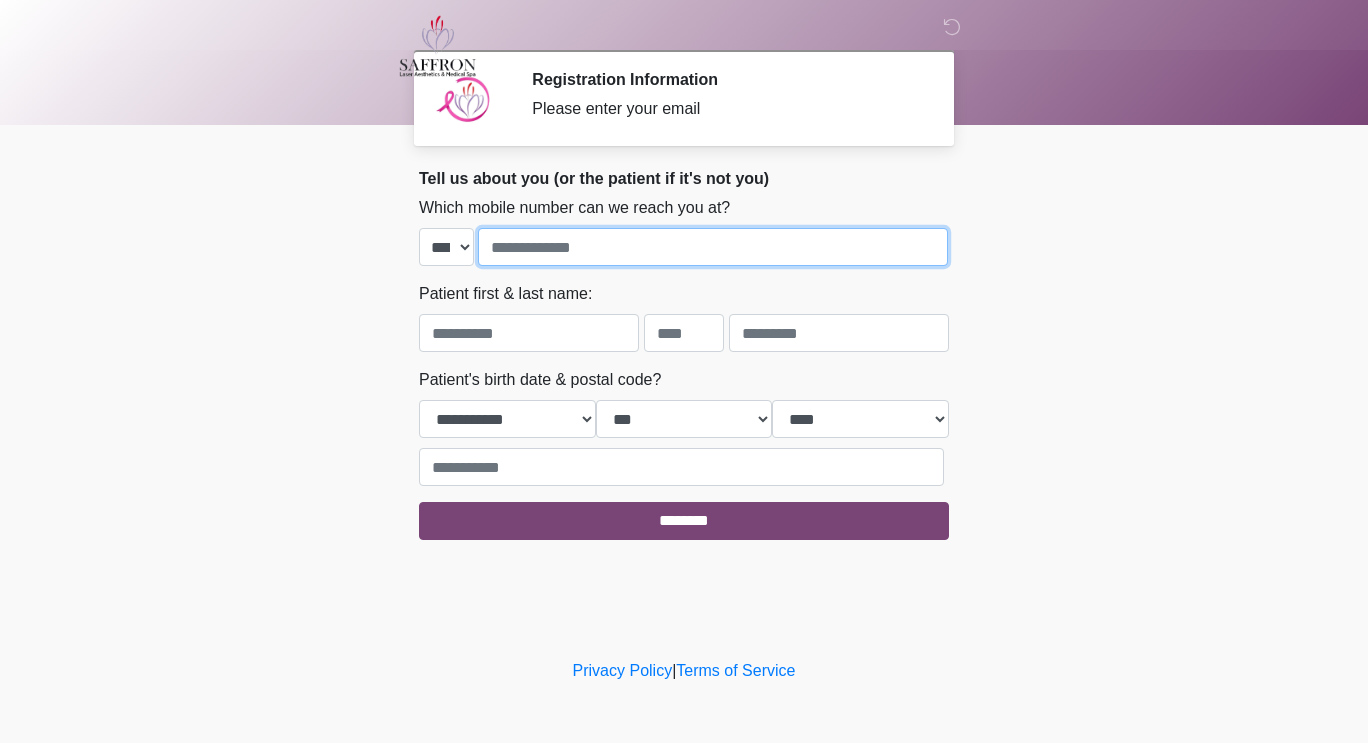 click at bounding box center (713, 247) 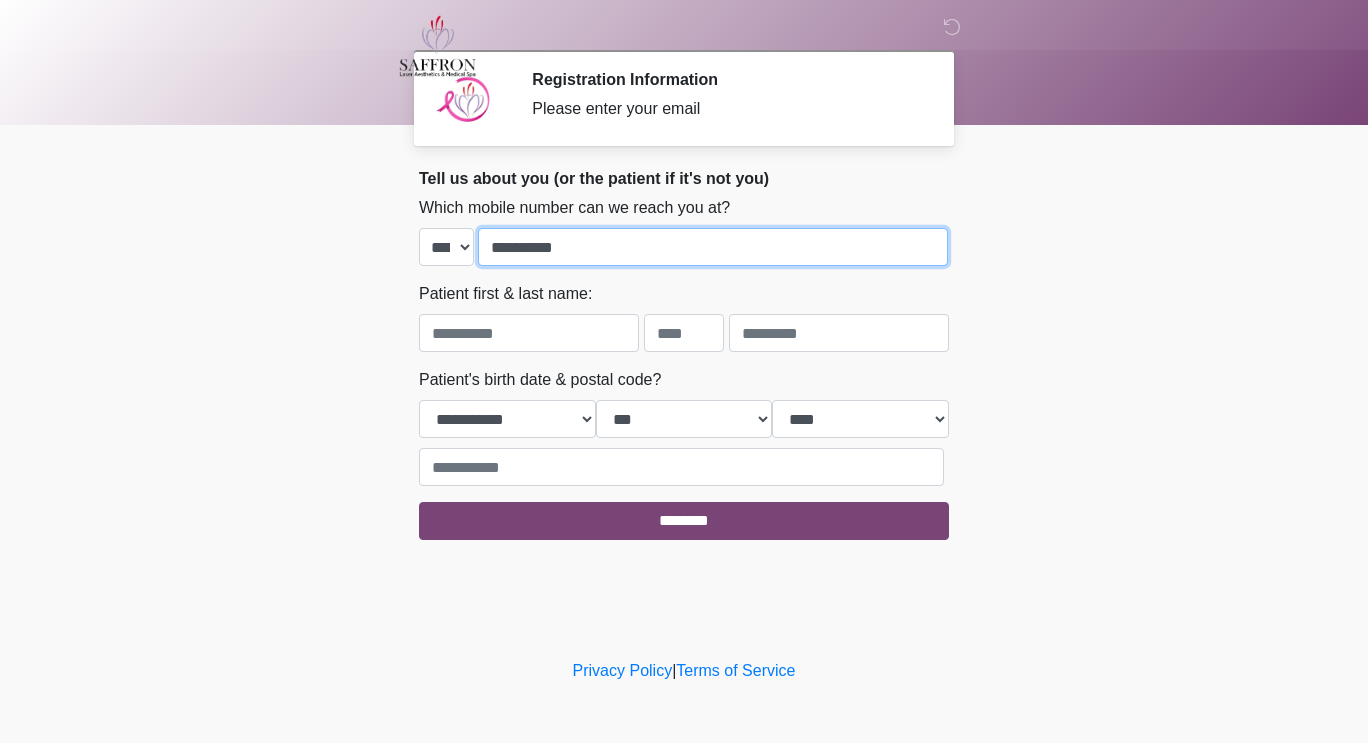 type on "**********" 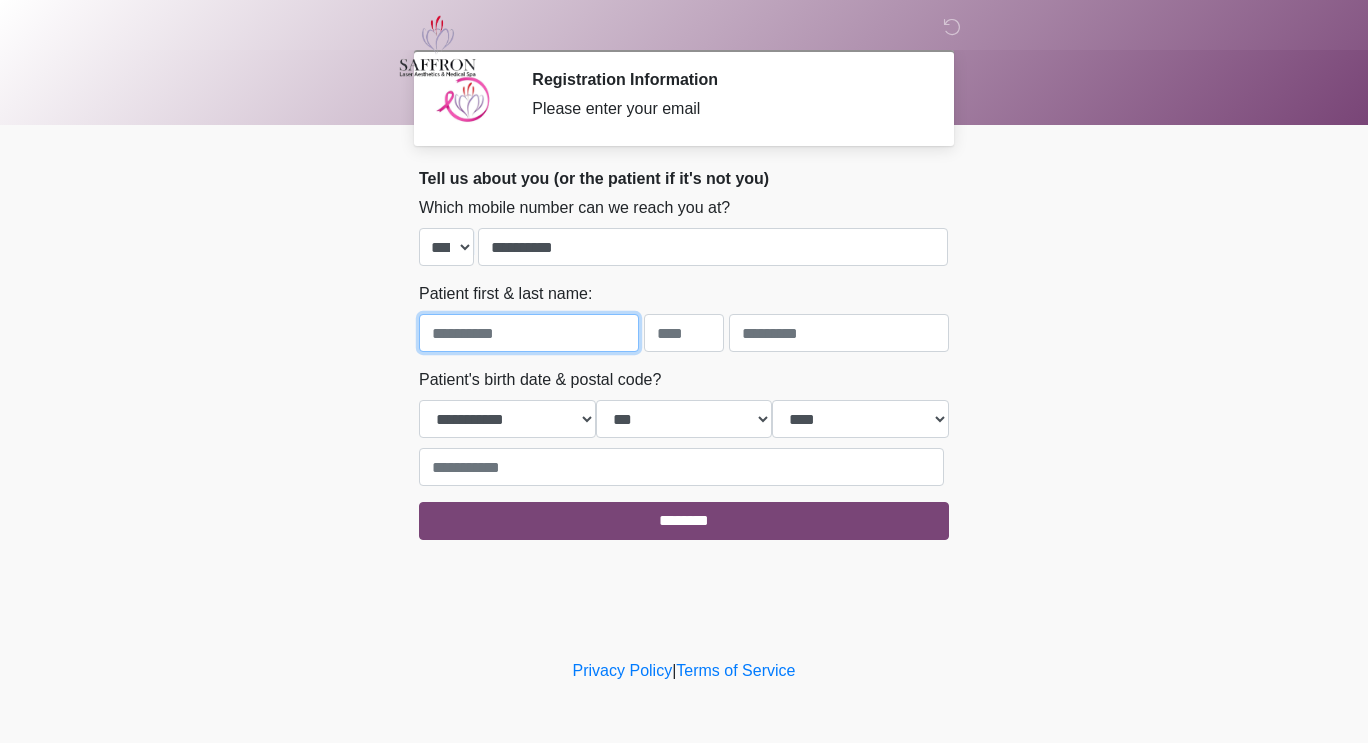 click at bounding box center (529, 333) 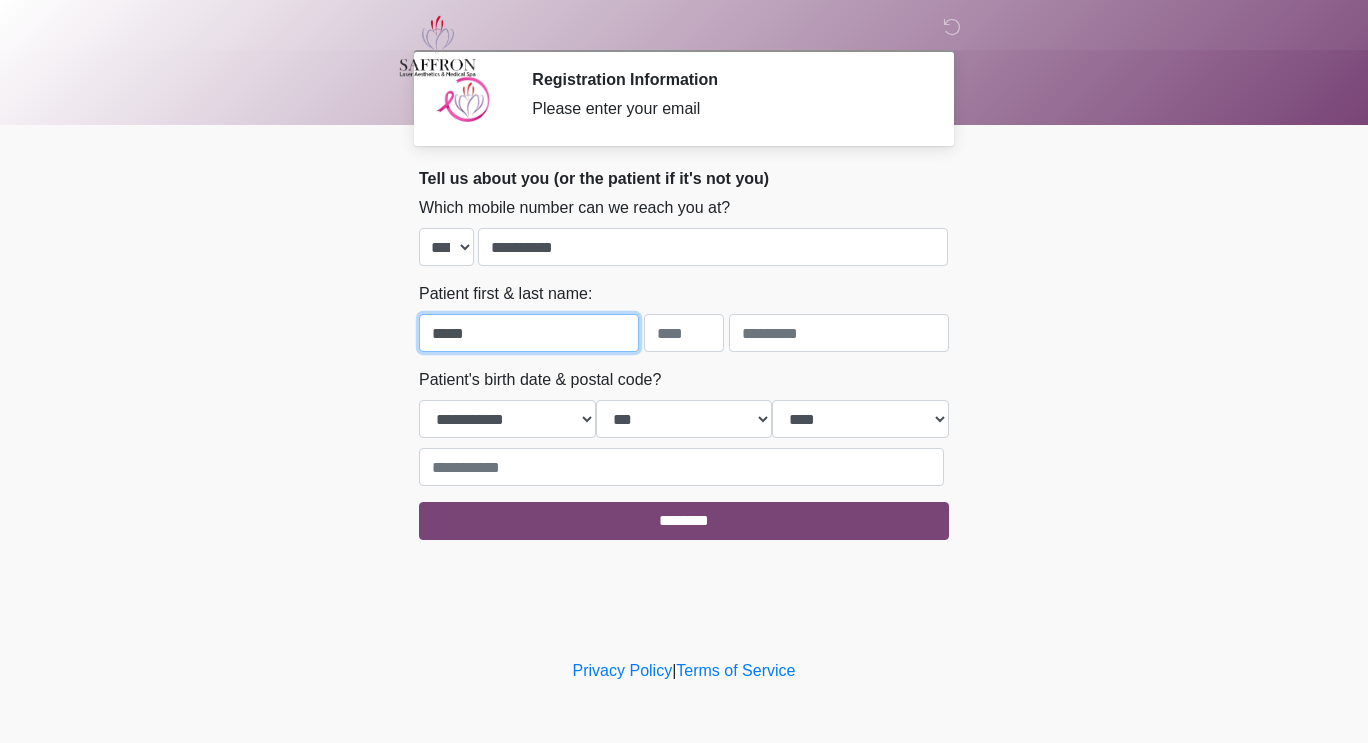 type on "*****" 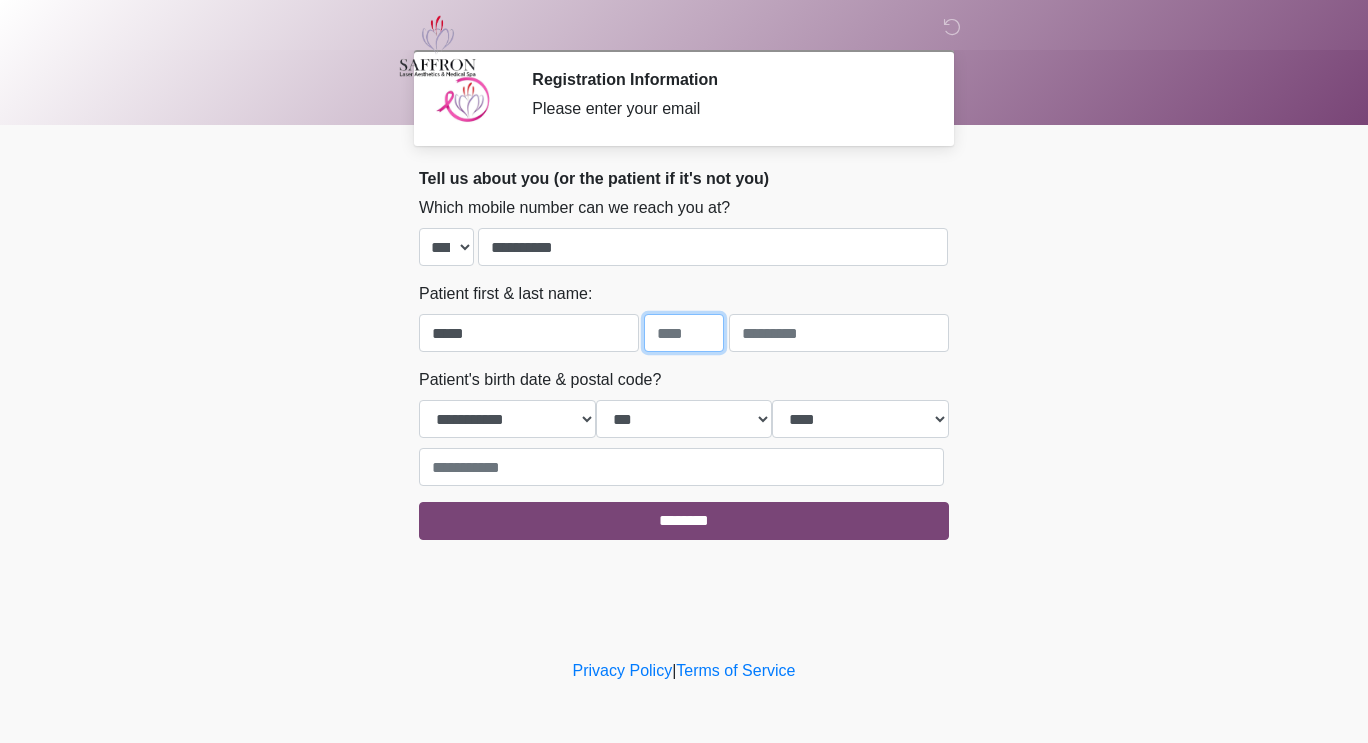 click at bounding box center (684, 333) 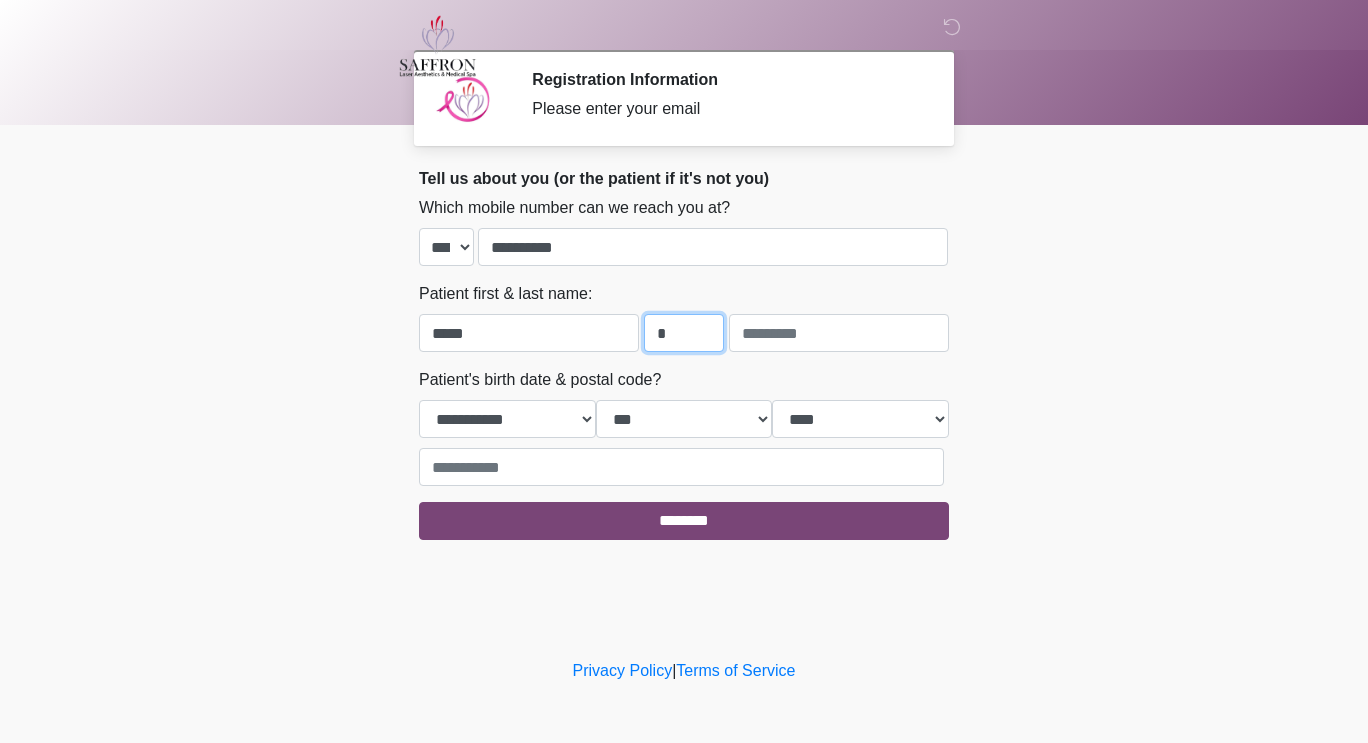 type on "*" 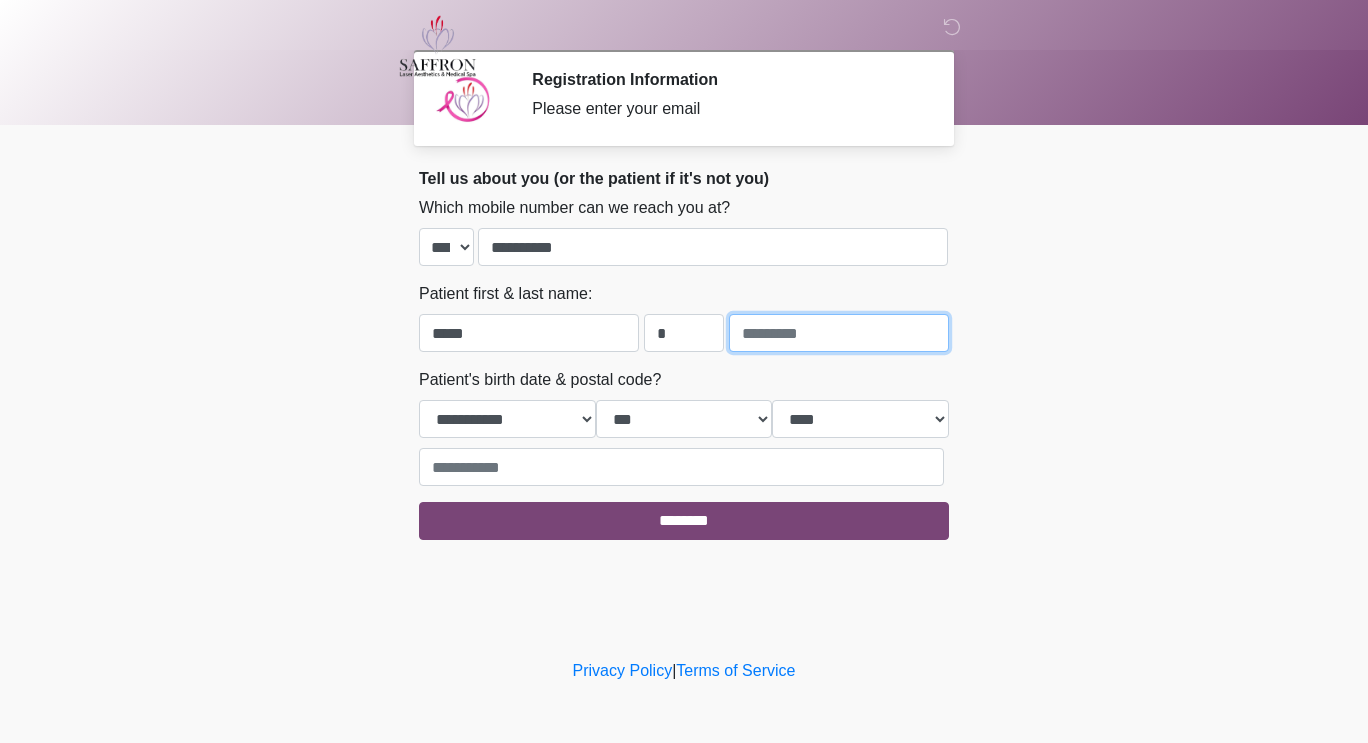click at bounding box center (839, 333) 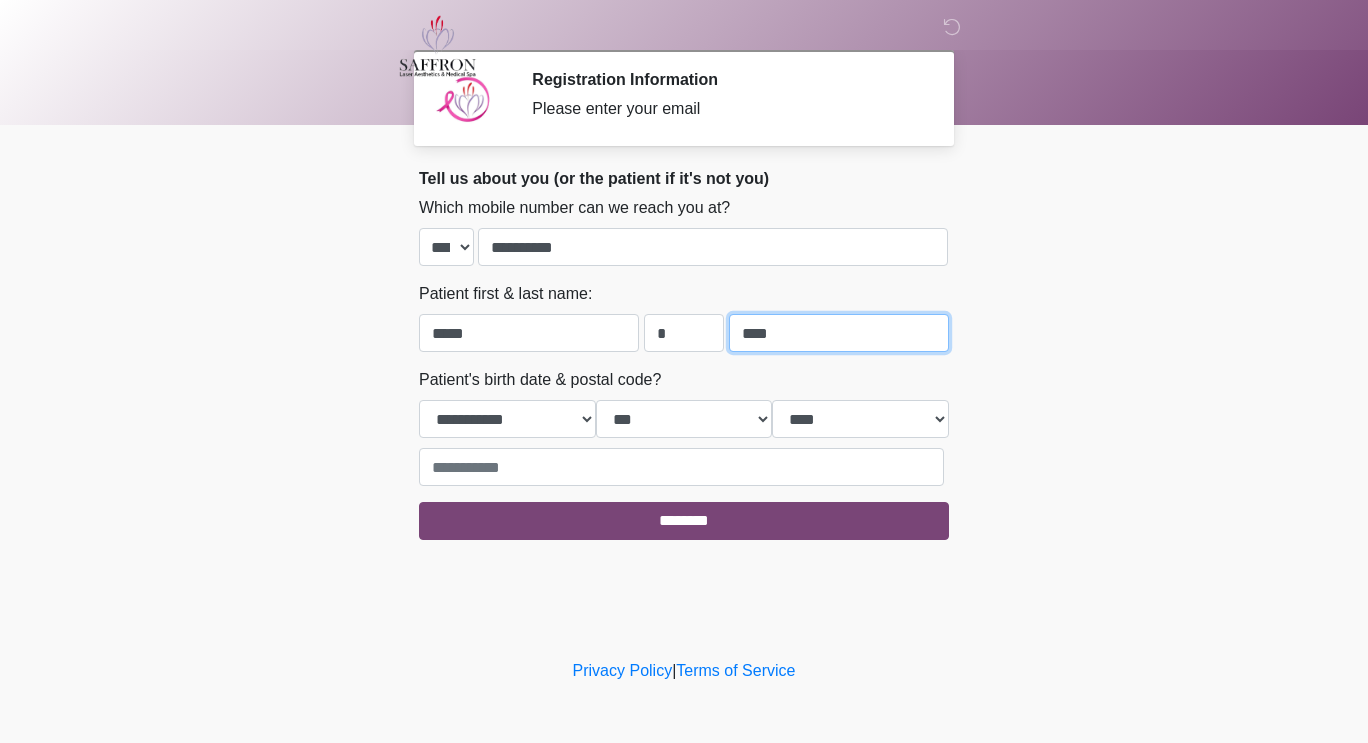 type on "****" 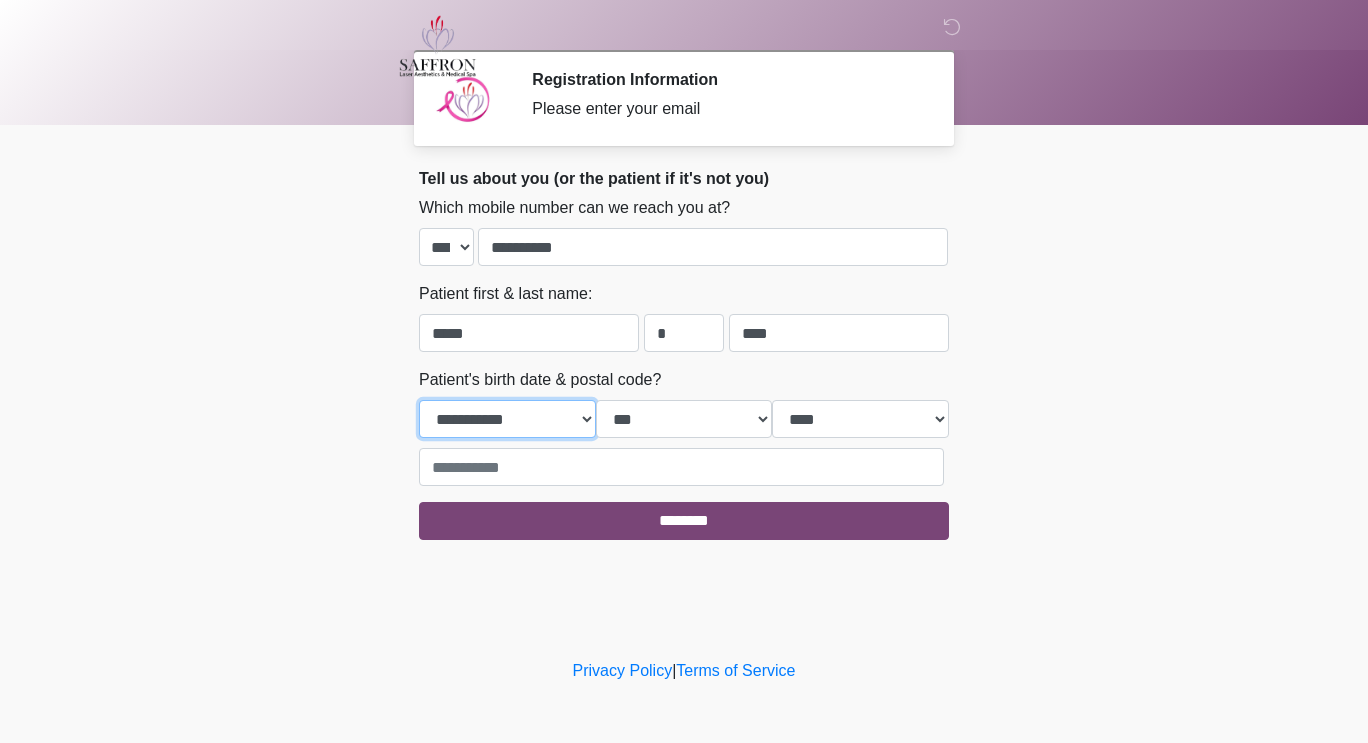 click on "**********" at bounding box center (507, 419) 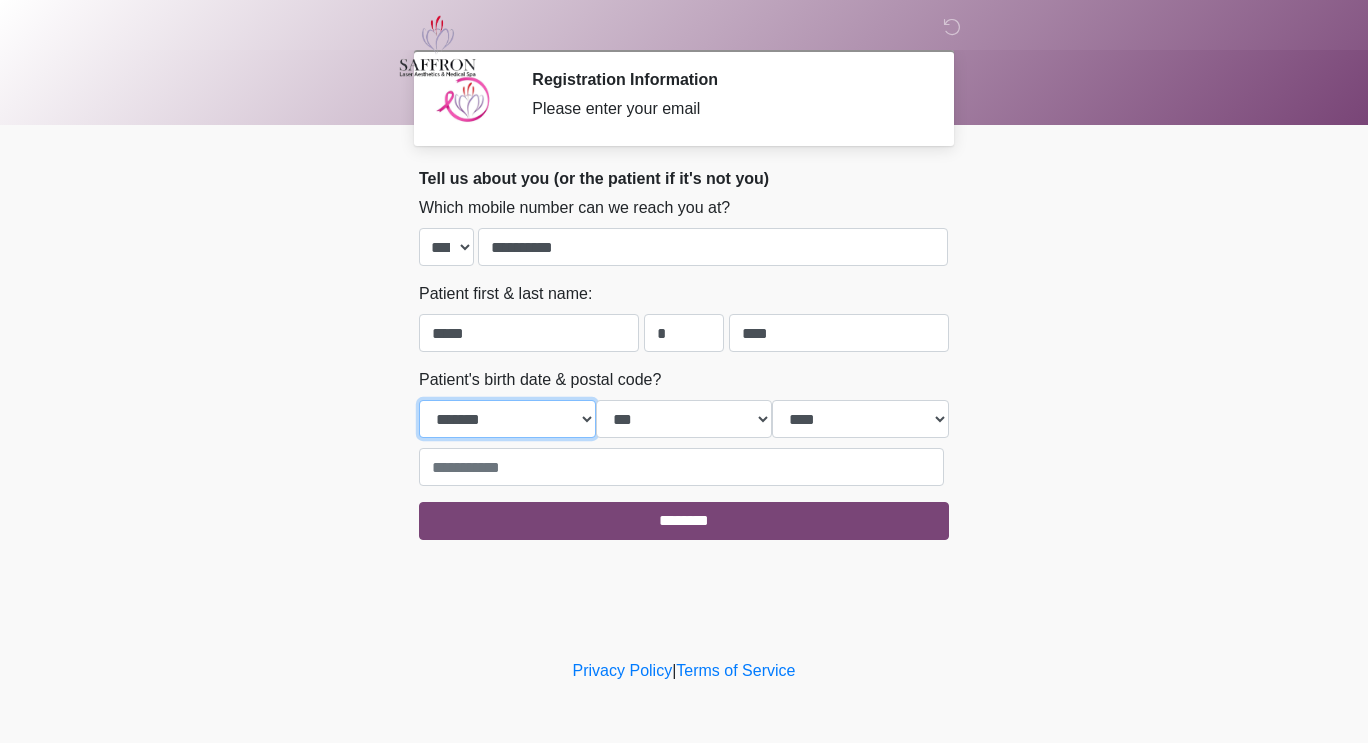 click on "**********" at bounding box center [507, 419] 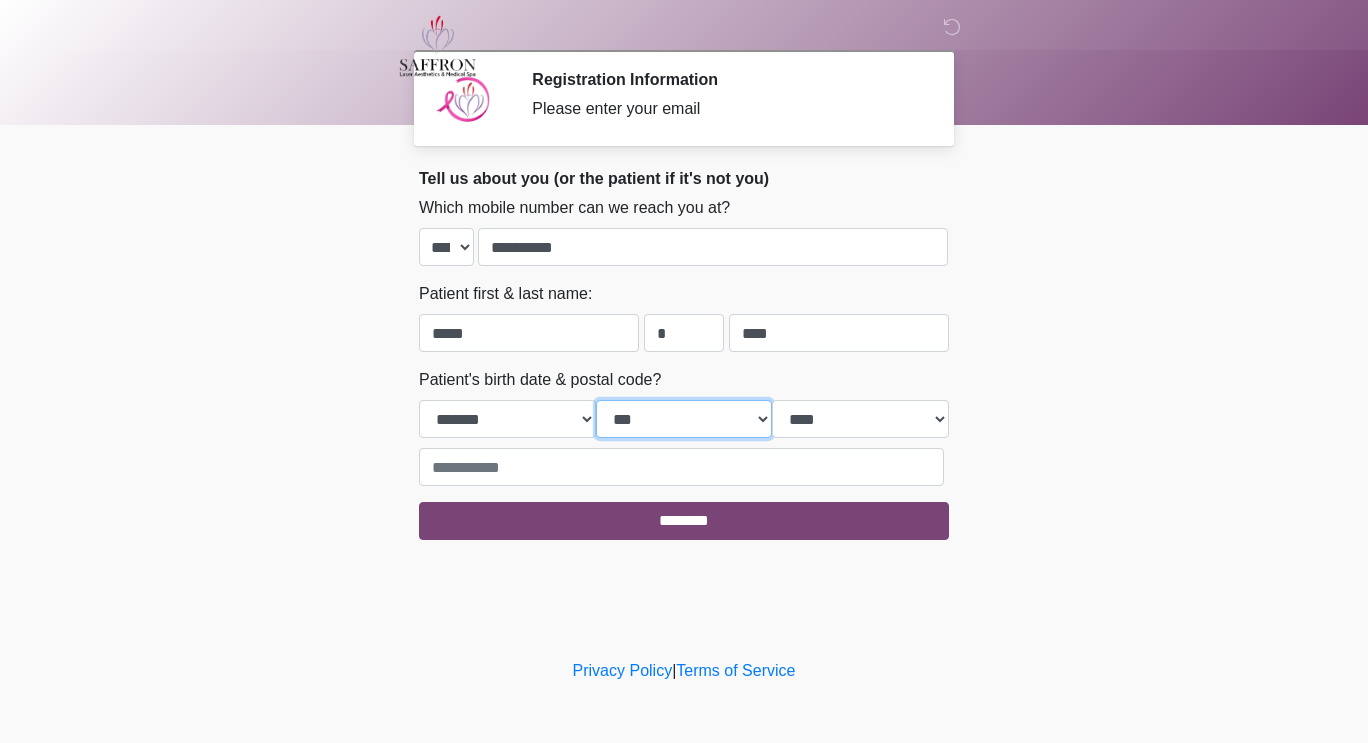 click on "***
*
*
*
*
*
*
*
*
*
**
**
**
**
**
**
**
**
**
**
**
**
**
**
**
**
**
**
**
**
**
**" at bounding box center [684, 419] 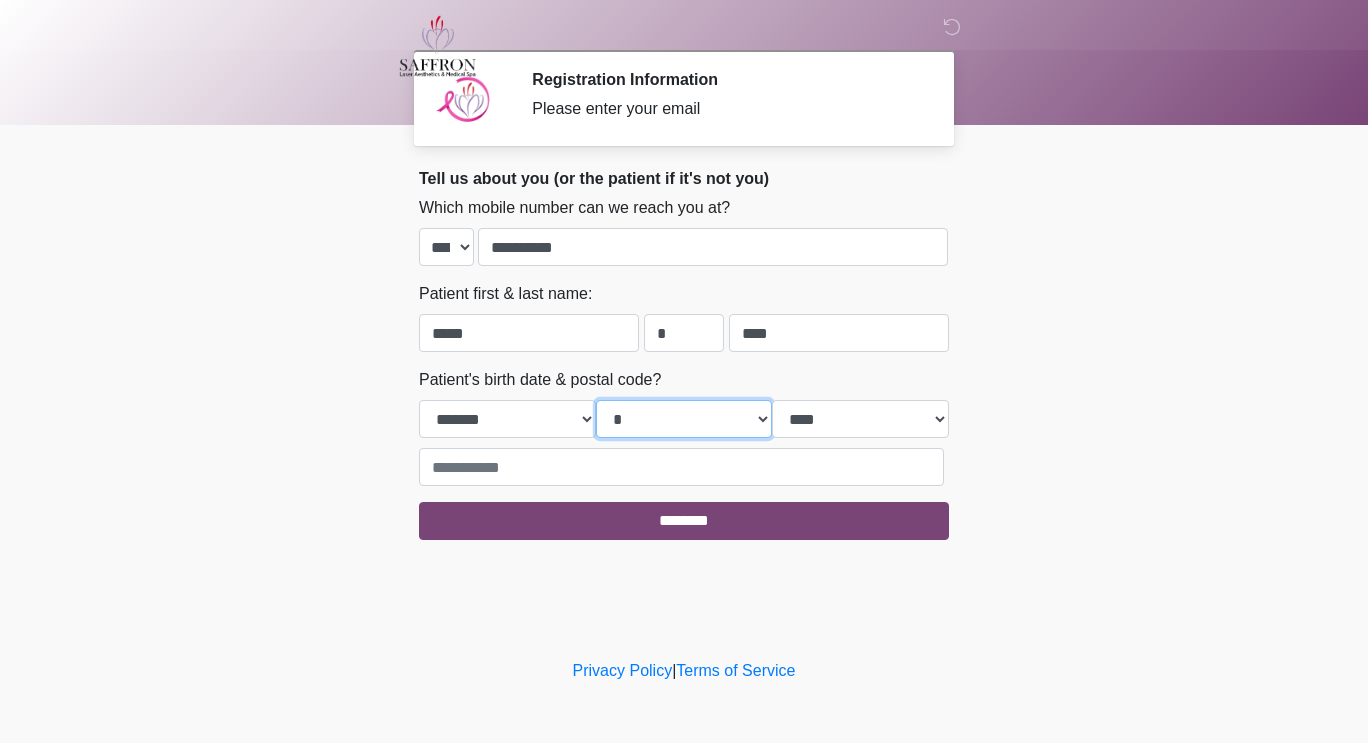 click on "***
*
*
*
*
*
*
*
*
*
**
**
**
**
**
**
**
**
**
**
**
**
**
**
**
**
**
**
**
**
**
**" at bounding box center [684, 419] 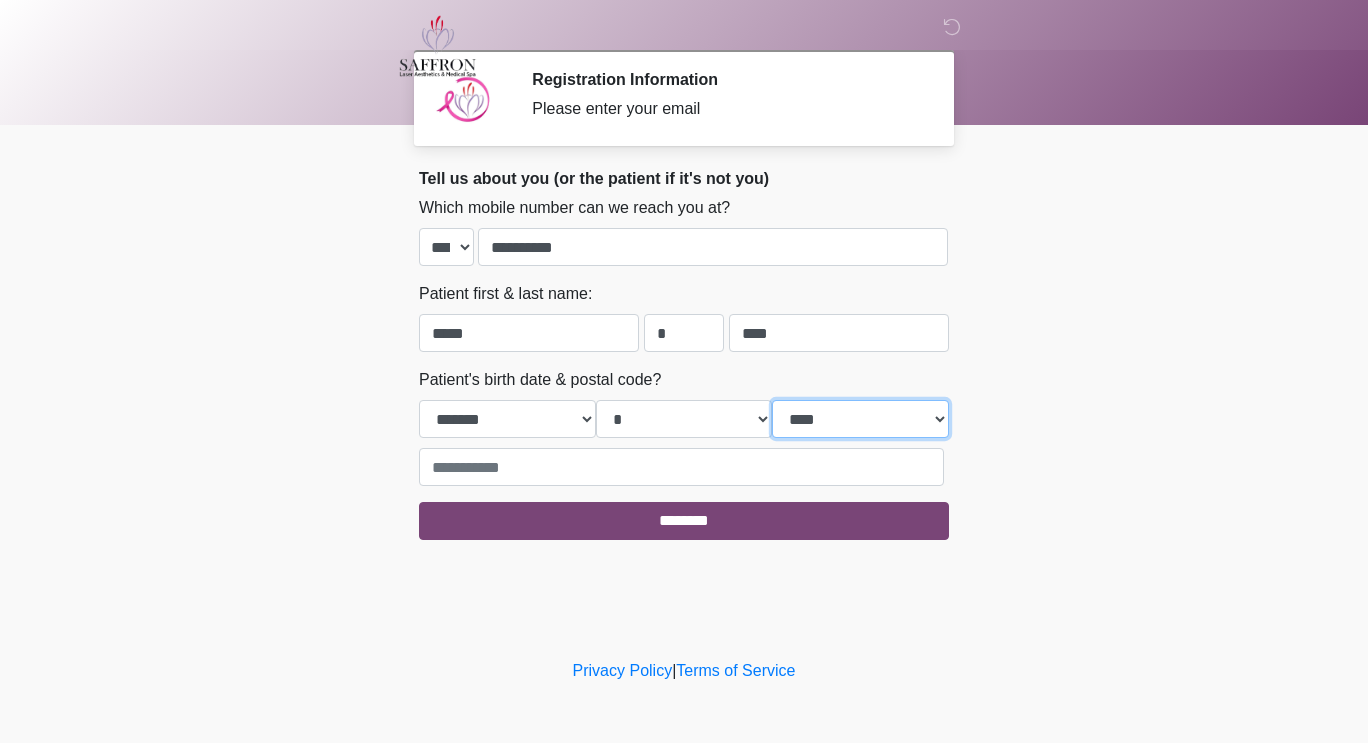 click on "****
****
****
****
****
****
****
****
****
****
****
****
****
****
****
****
****
****
****
****
****
****
****
****
****
****
****
****
****
****
****
****
****
****
****
****
****
****
****
****
****
****
****
****
****
****
****
****
****
****
****
****
****
****
****
****
****
****
****
****
****
****
****
****
****
****
****
****
****
****
****
****
****
****
****
****
****
****
****
****
****
****
****
****
****
****
****
****
****
****
****
****
****
****
****
****
****
****
****
****
****
****" at bounding box center [860, 419] 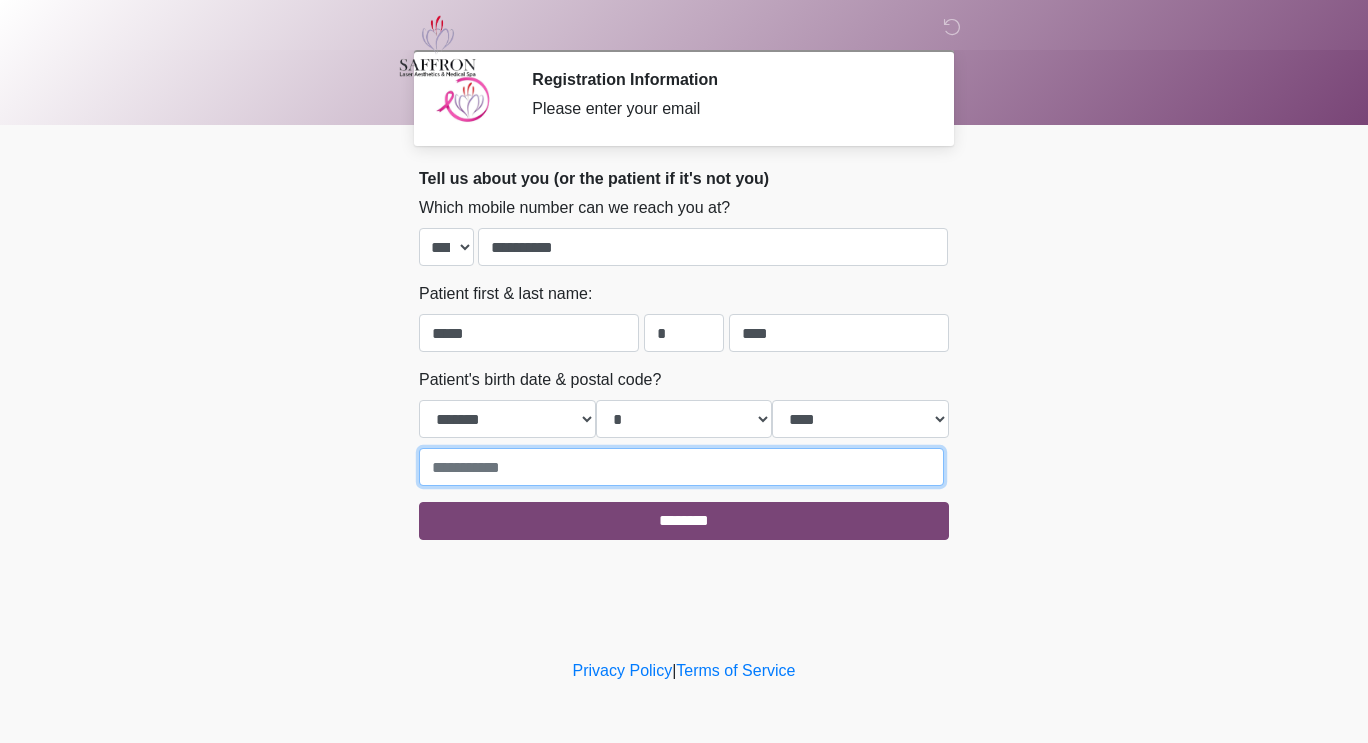 click at bounding box center [681, 467] 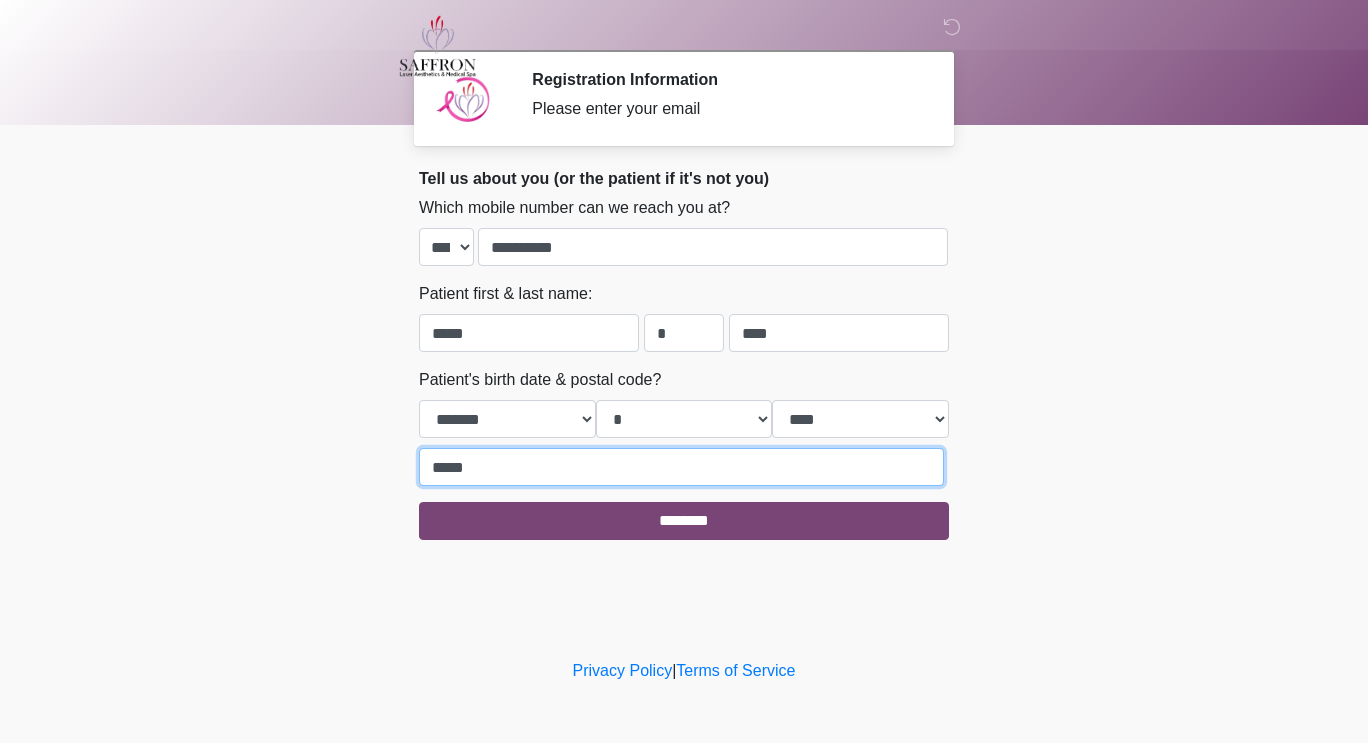 type on "*****" 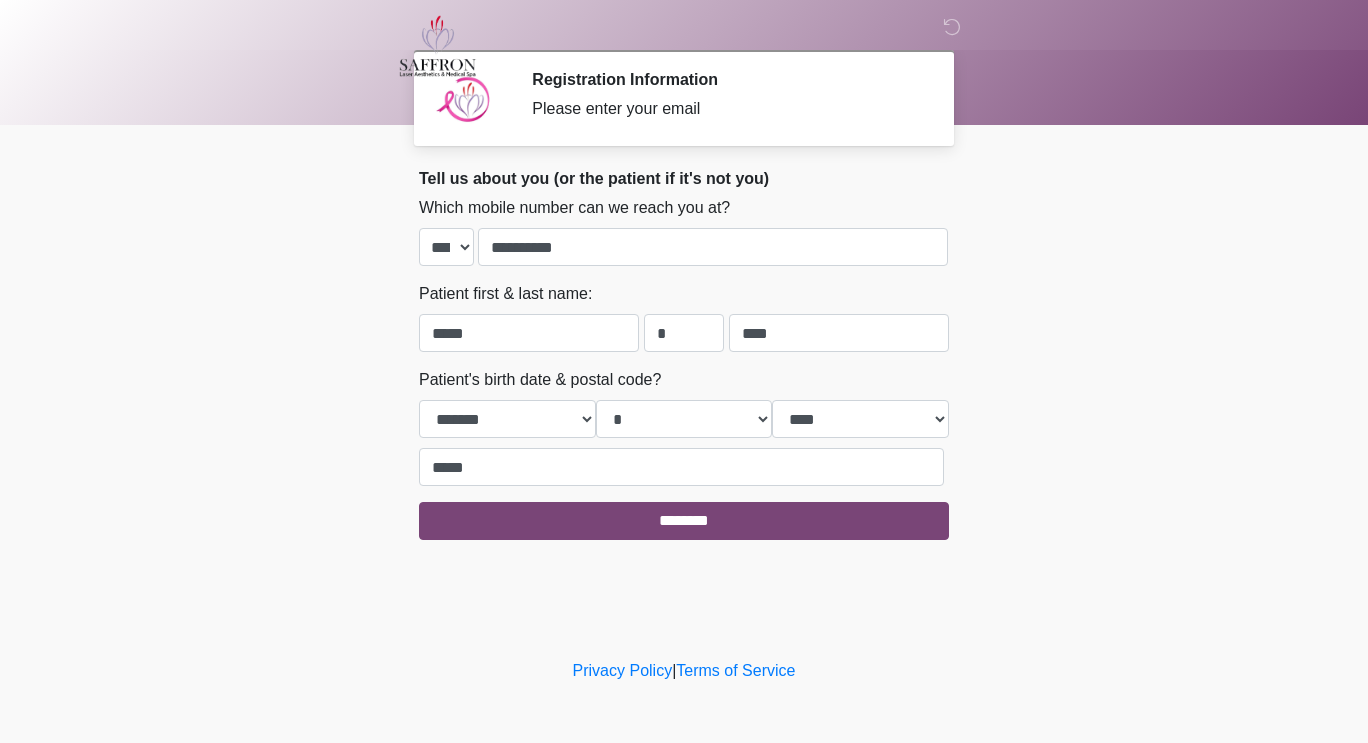 click on "‎ ‎ ‎
Registration Information
Please enter your email
Please connect to Wi-Fi now   Provide us with your contact info  Answer some questions about your medical history  Complete a video call with one of our providers
This is the beginning of your  virtual Good Faith Exam .  ﻿﻿﻿﻿﻿﻿﻿﻿ This step is necessary to provide official medical clearance and documentation for your upcoming treatment(s).   ﻿﻿﻿﻿﻿﻿To begin, ﻿﻿﻿﻿﻿﻿ press the continue button below and answer all questions with honesty.
Continue
Please be sure your device is connected to a Wi-Fi Network for quicker service.  .
Continue" at bounding box center [684, 371] 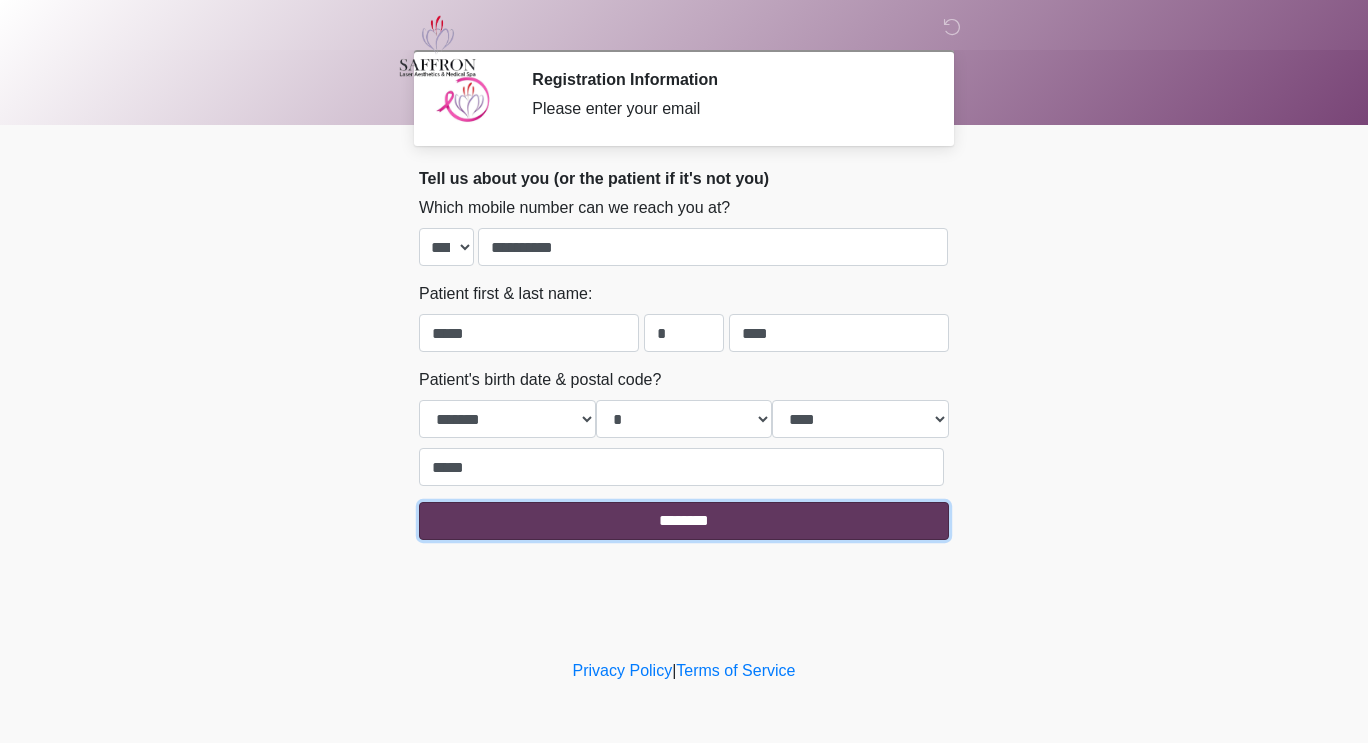 click on "********" at bounding box center (684, 521) 